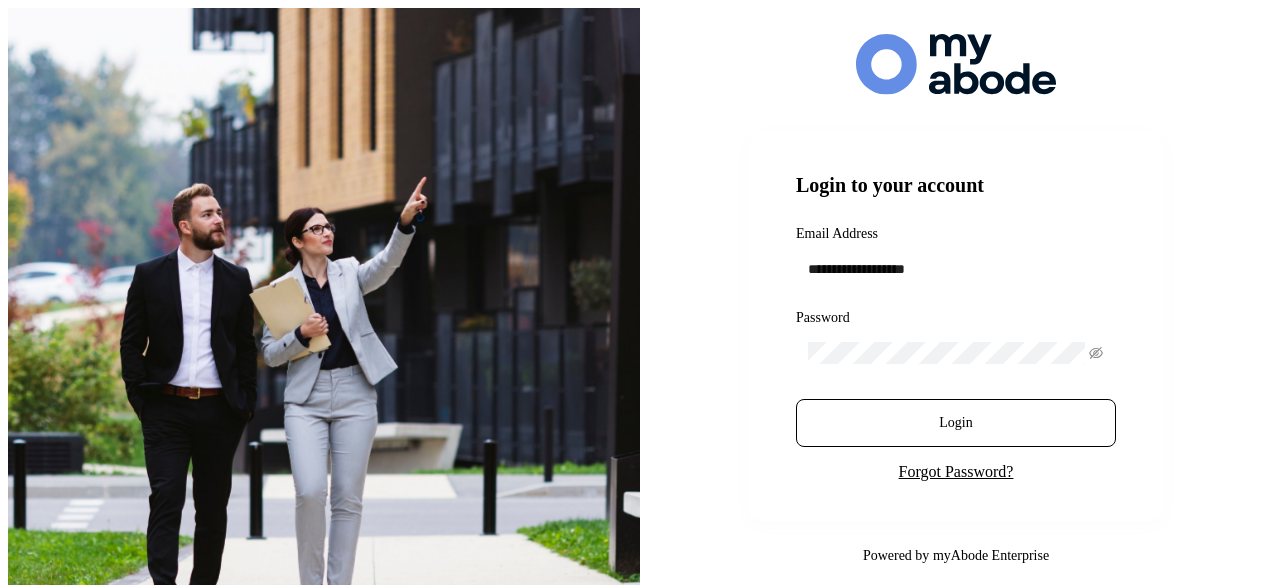 scroll, scrollTop: 0, scrollLeft: 0, axis: both 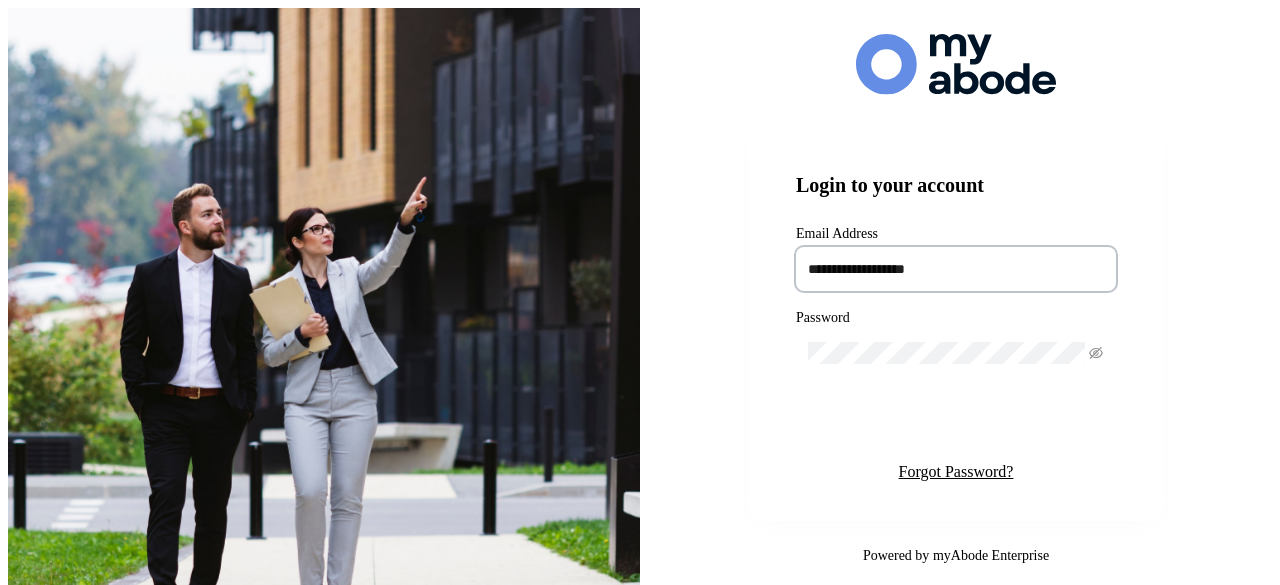 type on "**********" 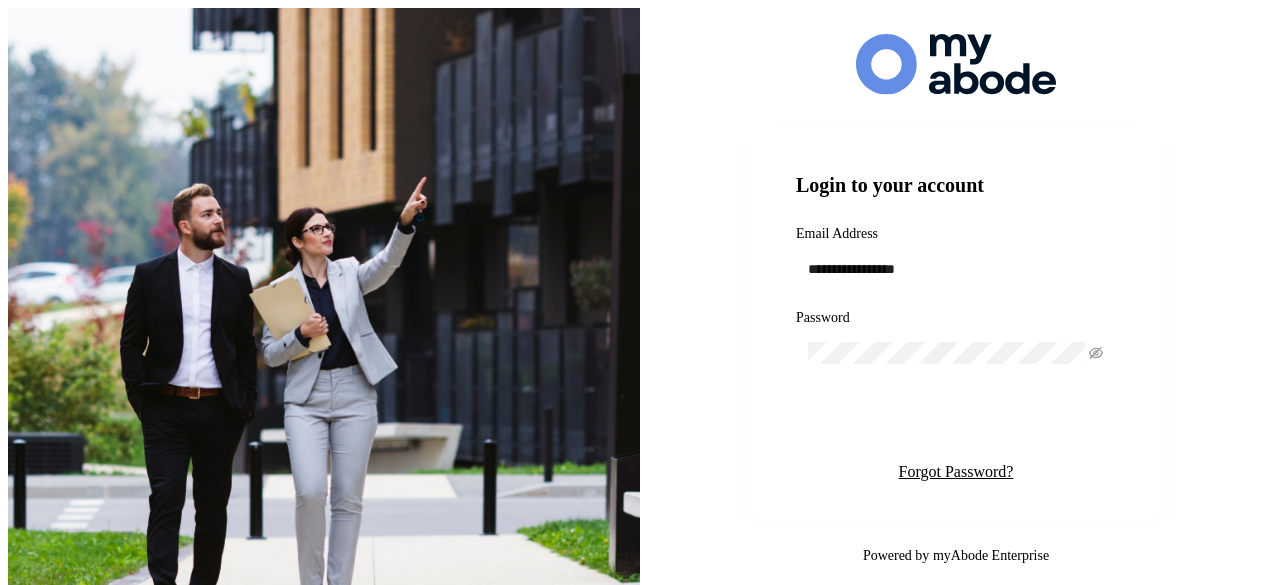 click on "Login" at bounding box center [956, 423] 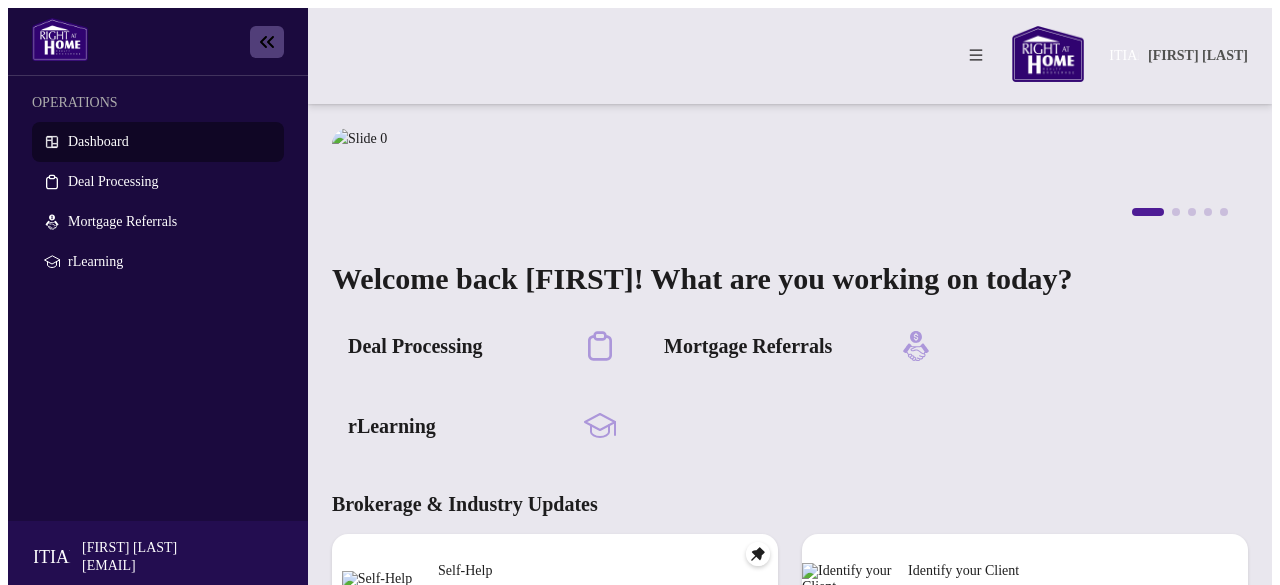 scroll, scrollTop: 0, scrollLeft: 0, axis: both 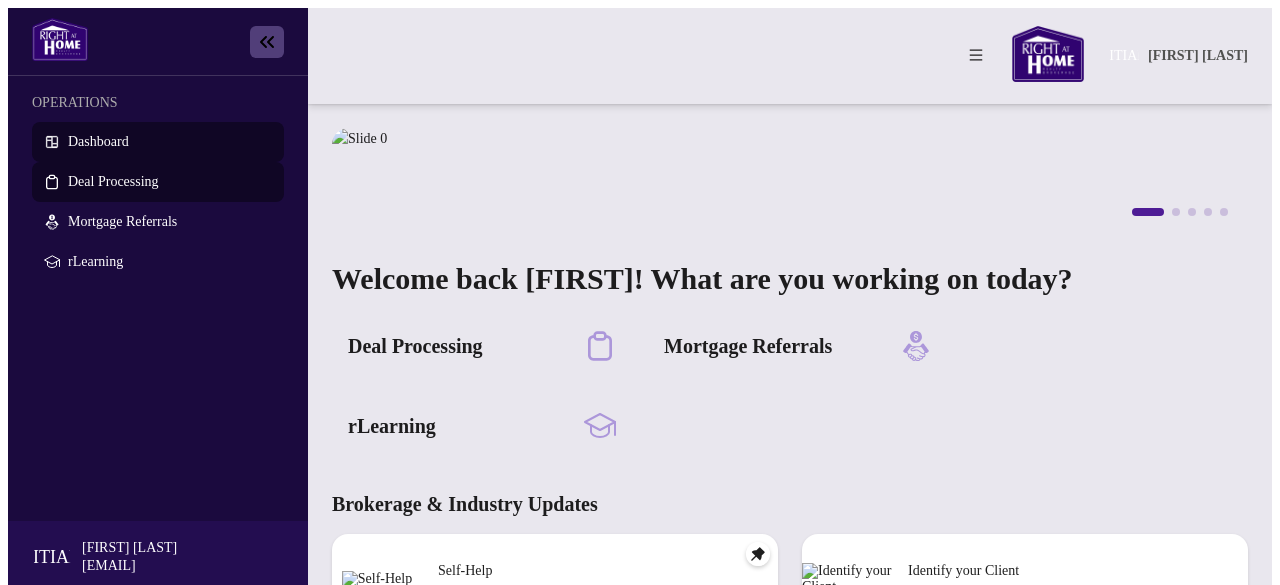 click on "Deal Processing" at bounding box center [113, 181] 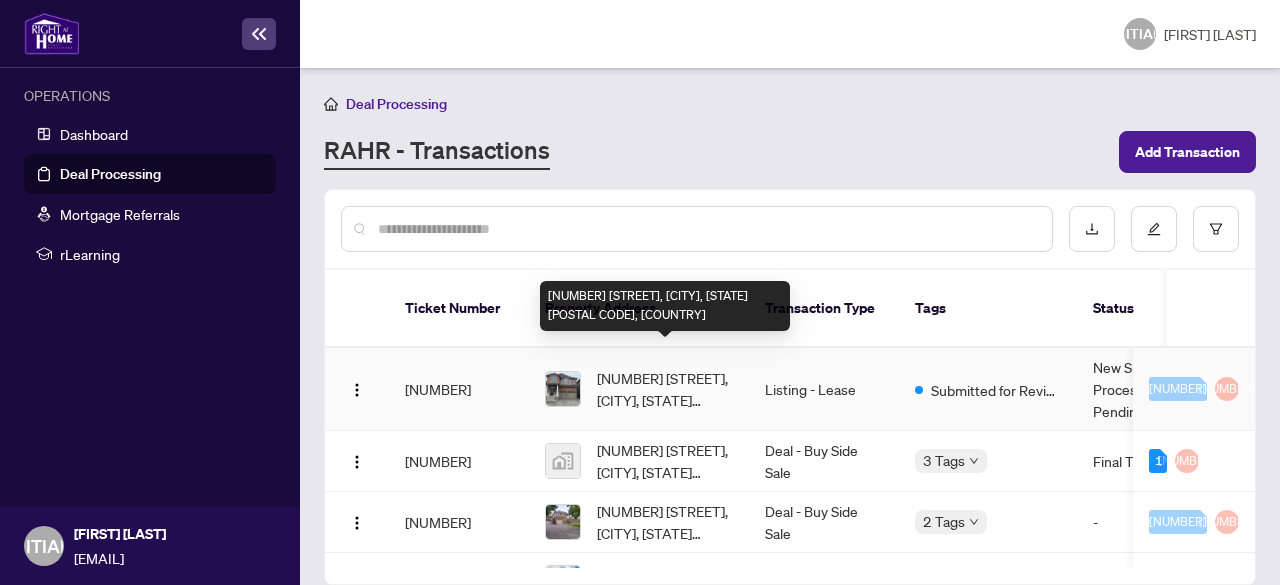 click on "[NUMBER] [STREET], [CITY], [STATE] [POSTAL CODE], [COUNTRY]" at bounding box center [665, 389] 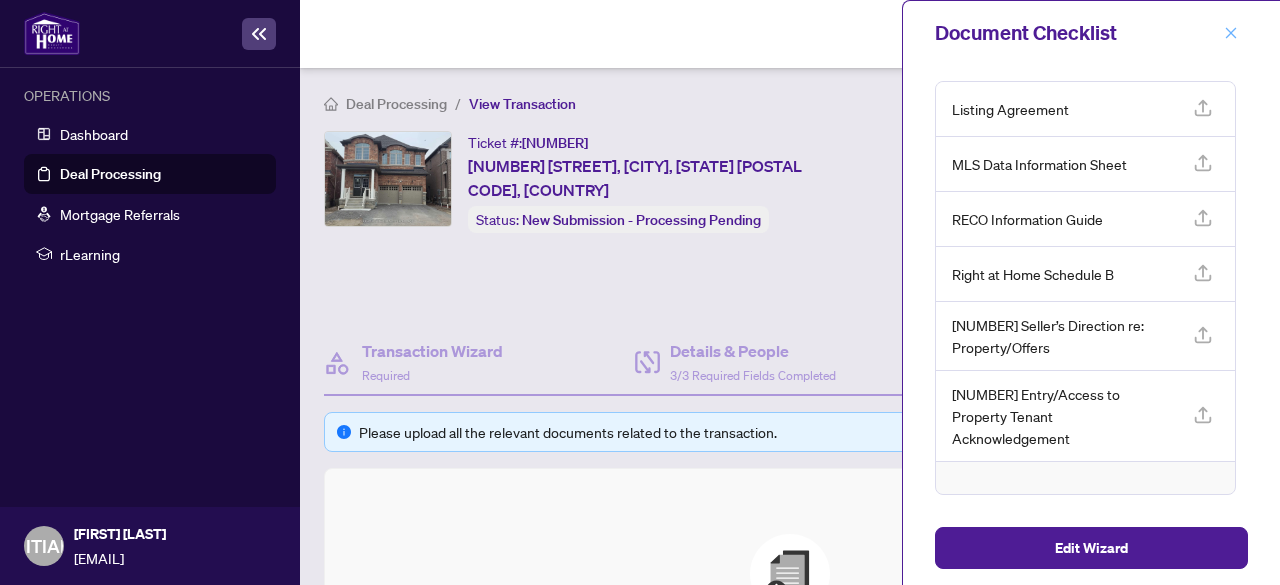 click at bounding box center [1231, 33] 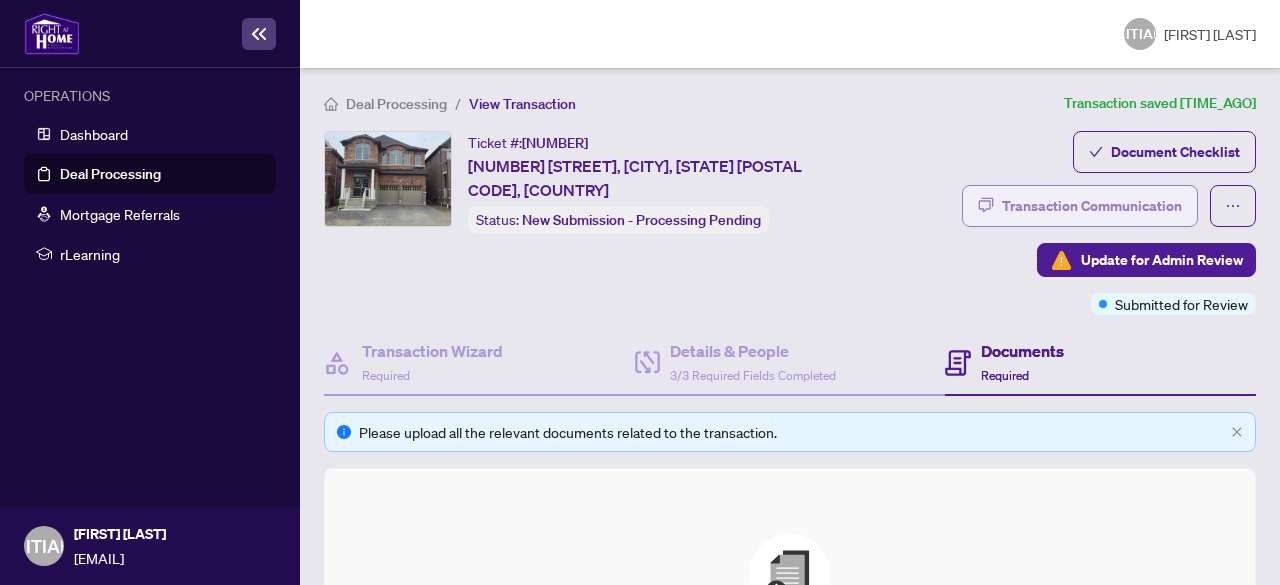 click on "Transaction Communication" at bounding box center (1092, 206) 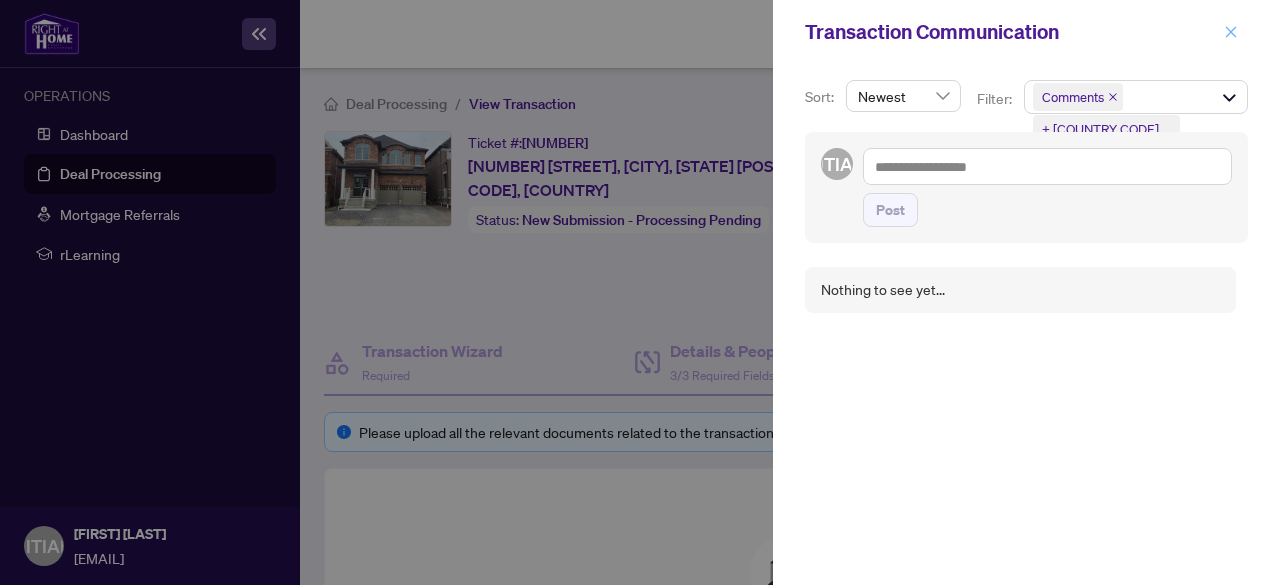 click at bounding box center [1231, 32] 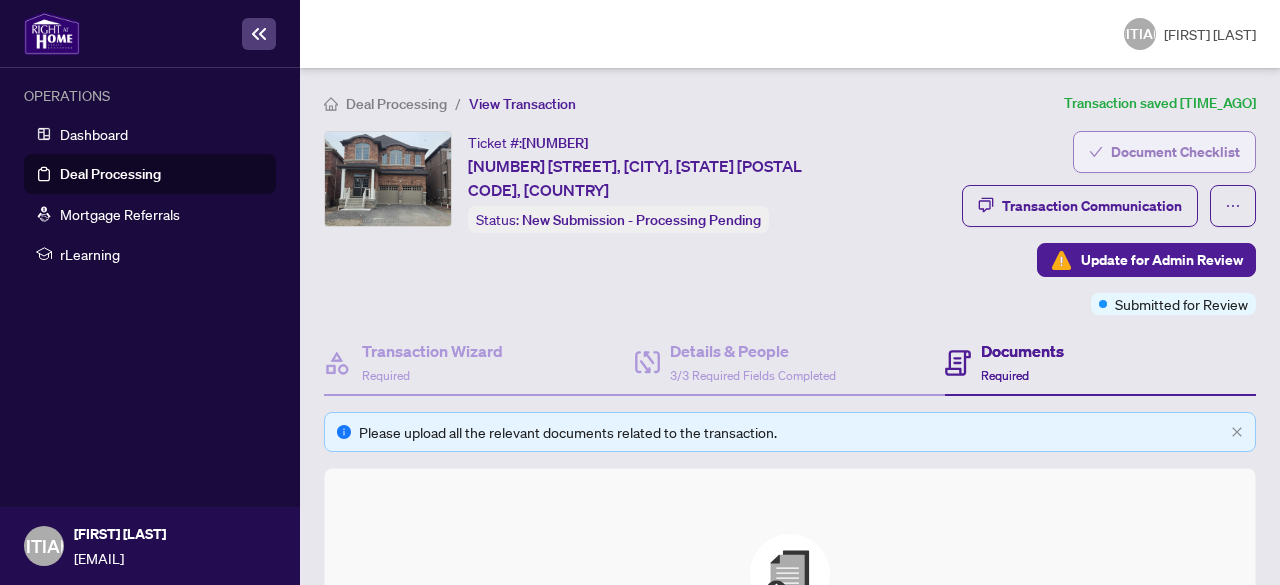 click on "Document Checklist" at bounding box center [1175, 152] 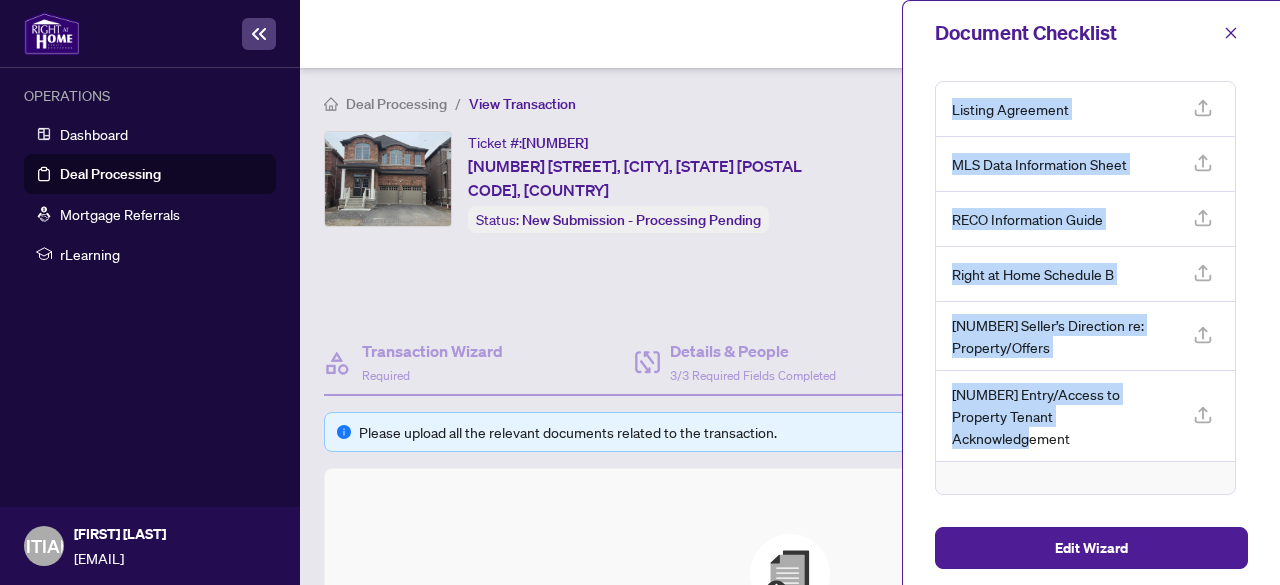 drag, startPoint x: 952, startPoint y: 100, endPoint x: 1143, endPoint y: 409, distance: 363.26575 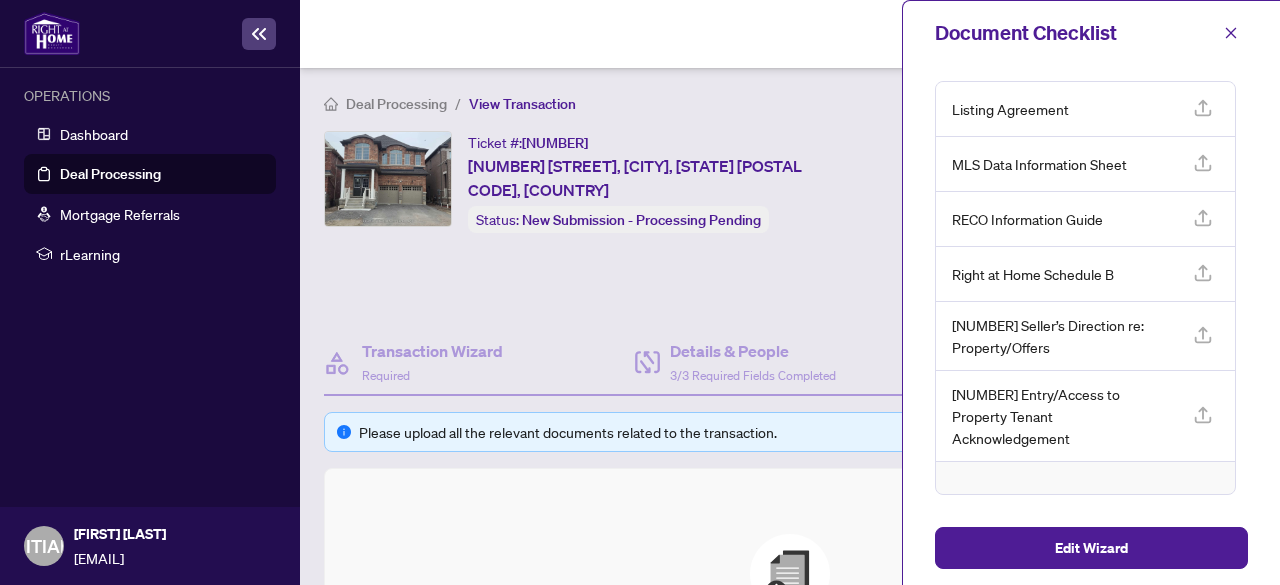 click on "Document Checklist" at bounding box center [1091, 33] 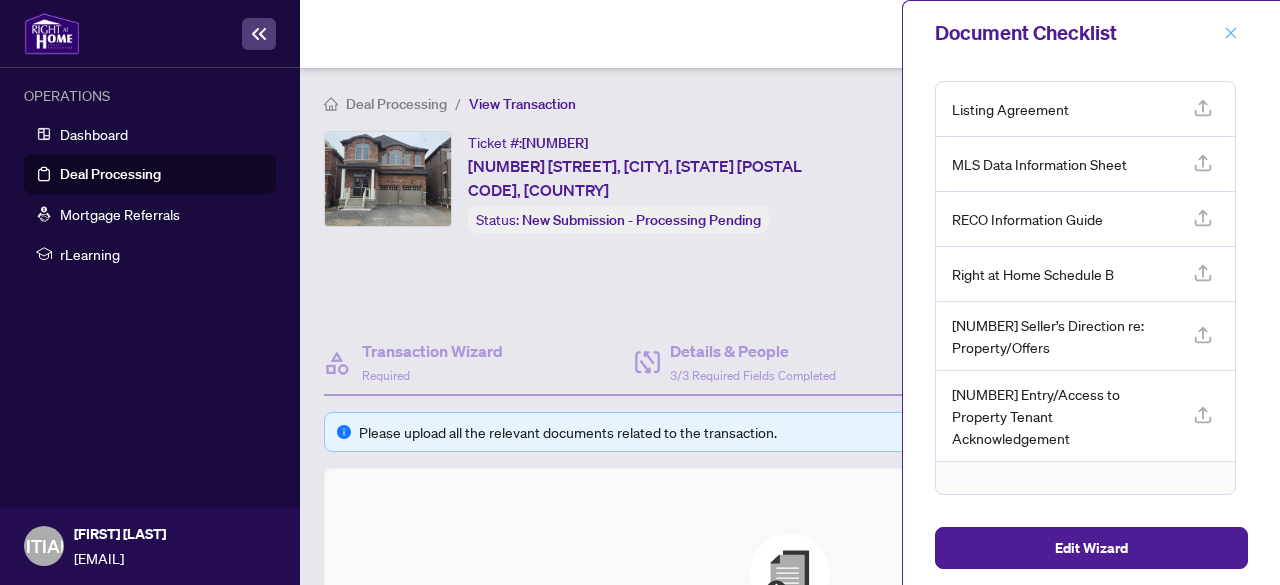 click at bounding box center [1231, 33] 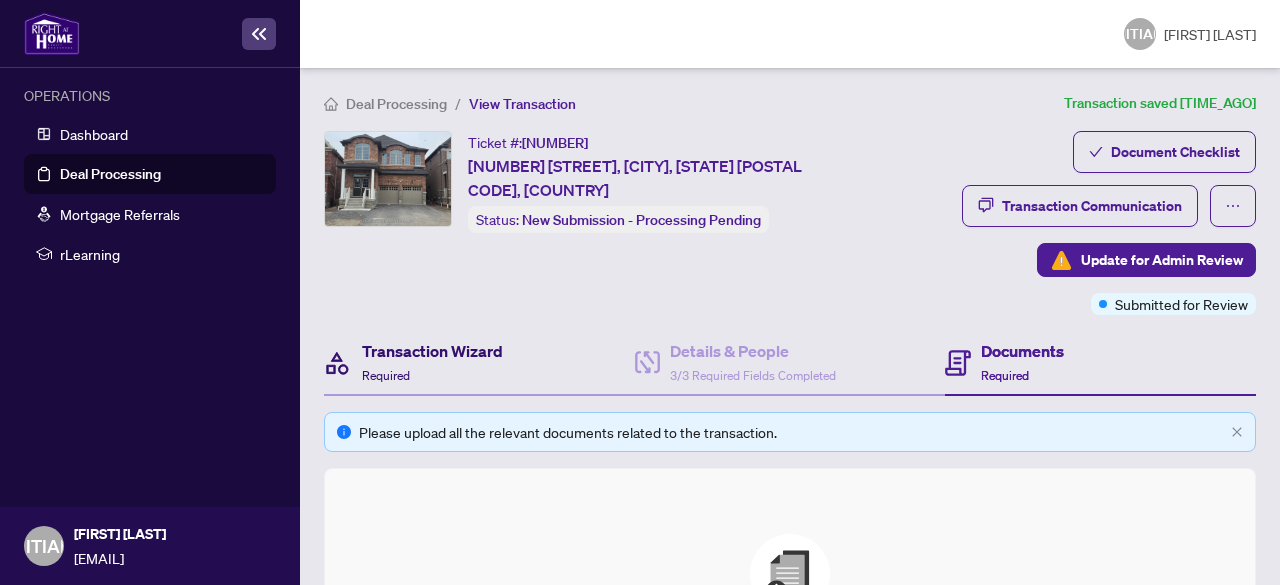 click on "Transaction Wizard Required" at bounding box center [432, 362] 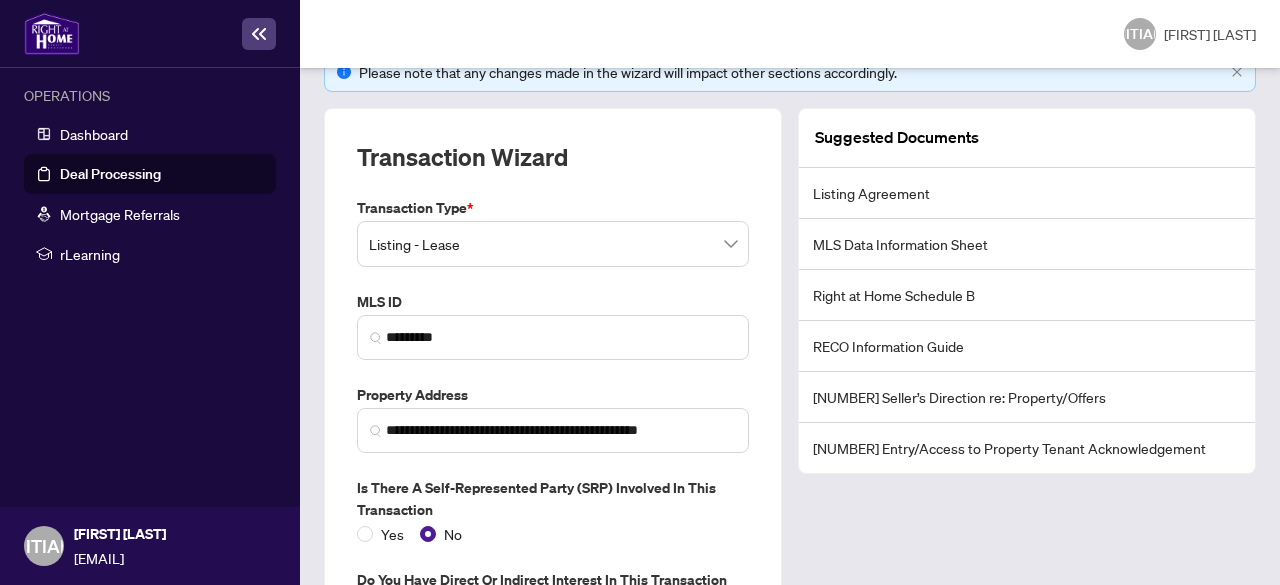 scroll, scrollTop: 310, scrollLeft: 0, axis: vertical 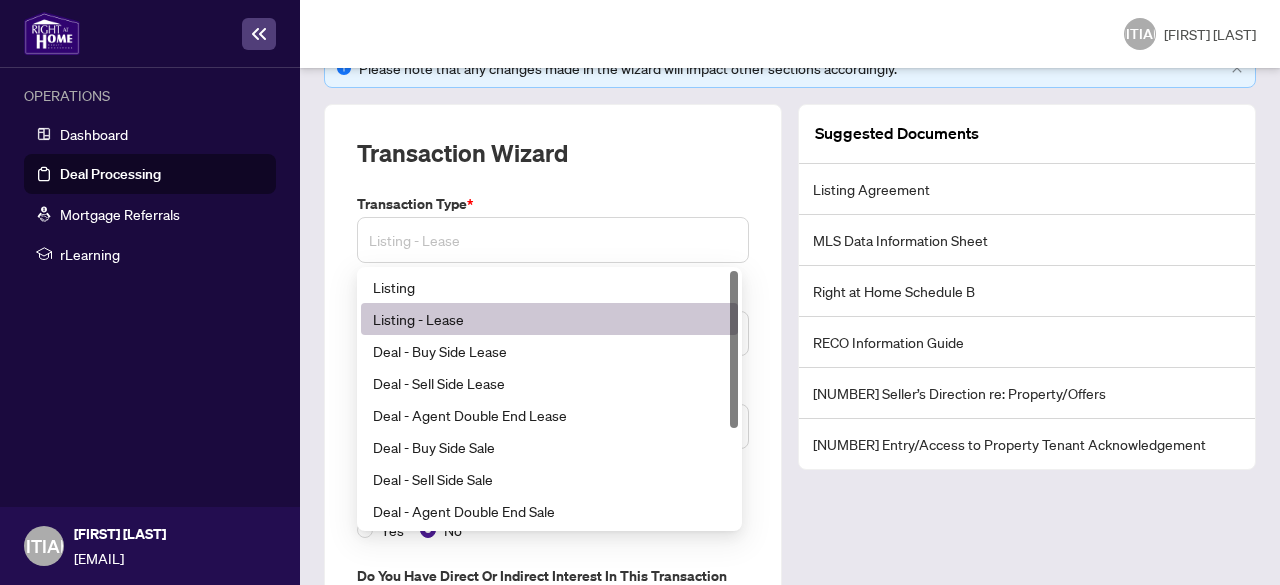 click on "Listing - Lease" at bounding box center [553, 240] 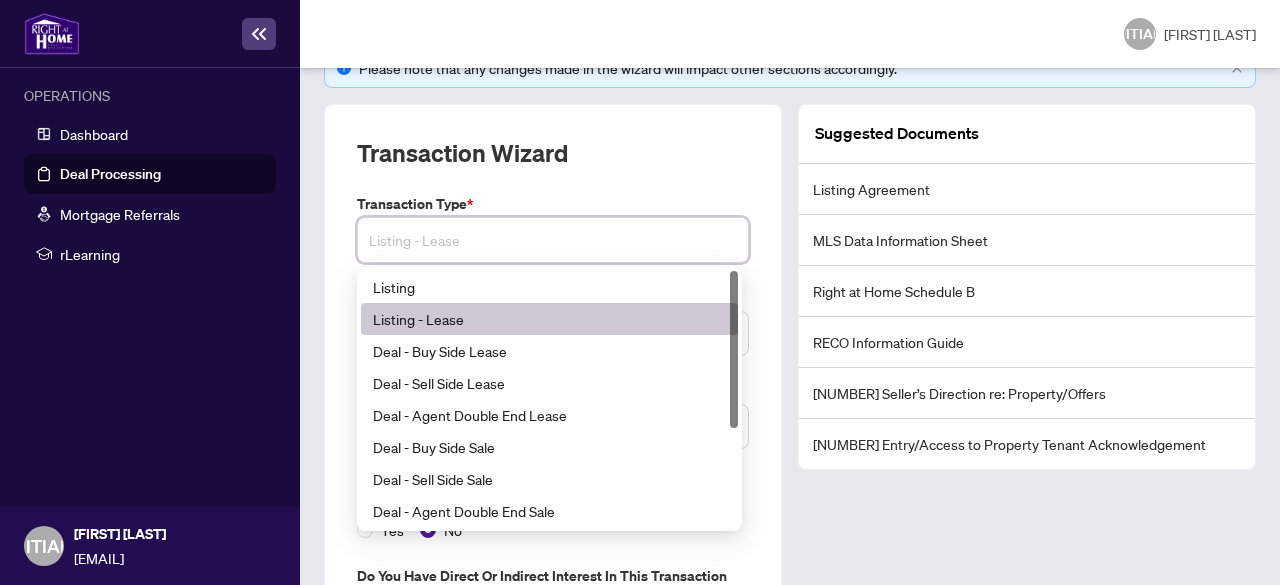 click on "Listing - Lease" at bounding box center [553, 240] 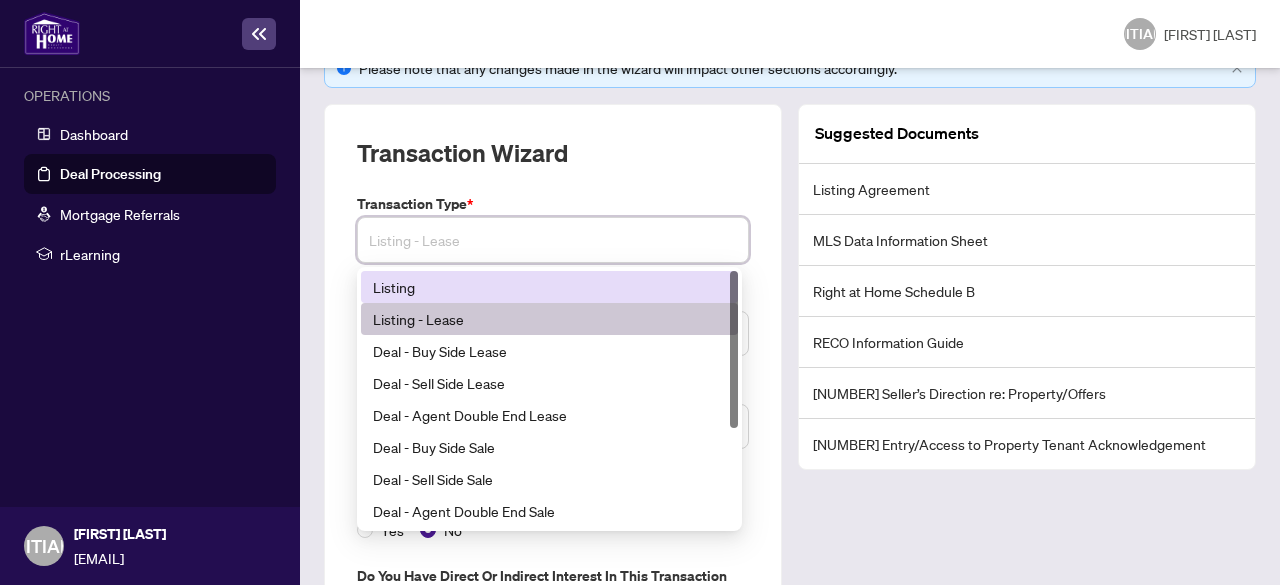 drag, startPoint x: 738, startPoint y: 297, endPoint x: 734, endPoint y: 355, distance: 58.137768 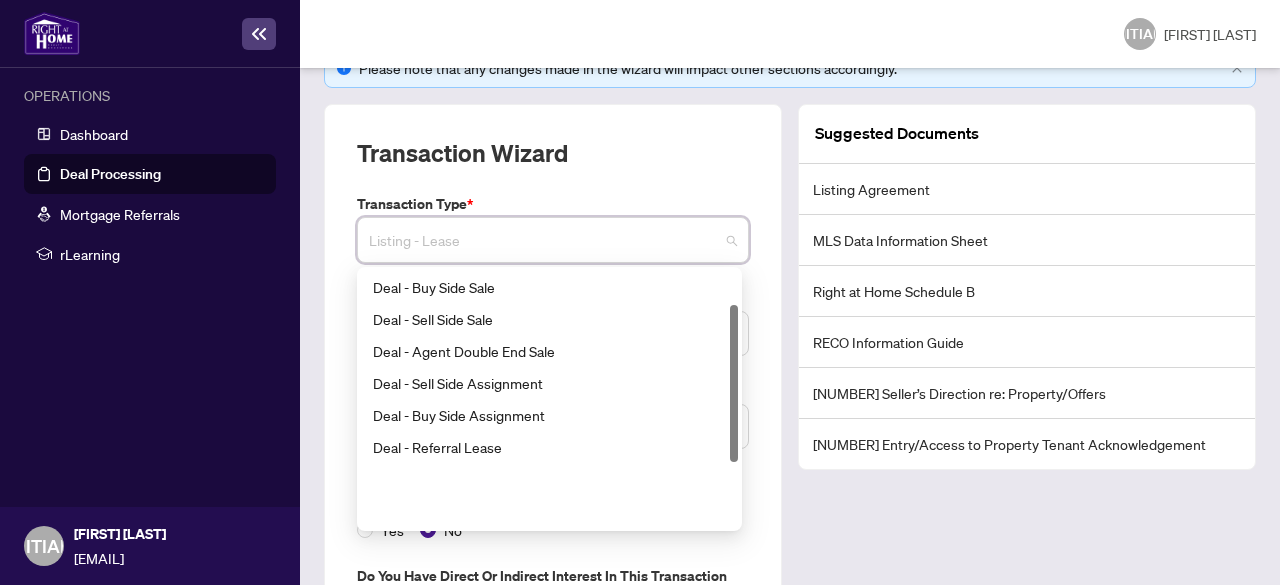 scroll, scrollTop: 0, scrollLeft: 0, axis: both 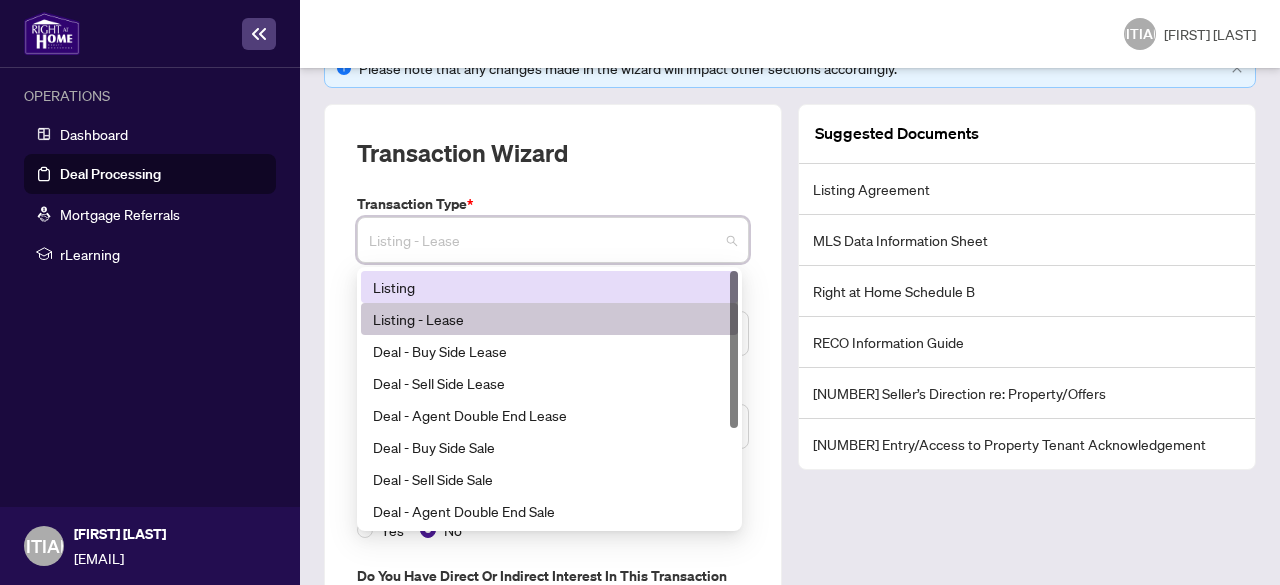 drag, startPoint x: 734, startPoint y: 355, endPoint x: 748, endPoint y: 338, distance: 22.022715 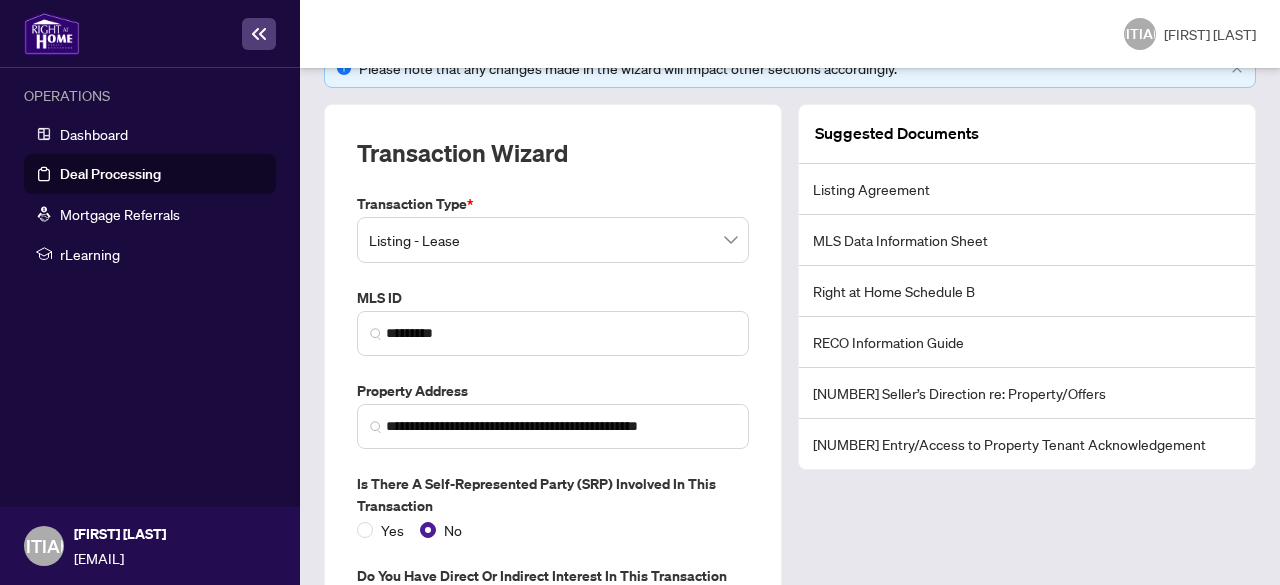 click on "Transaction Wizard" at bounding box center (553, 165) 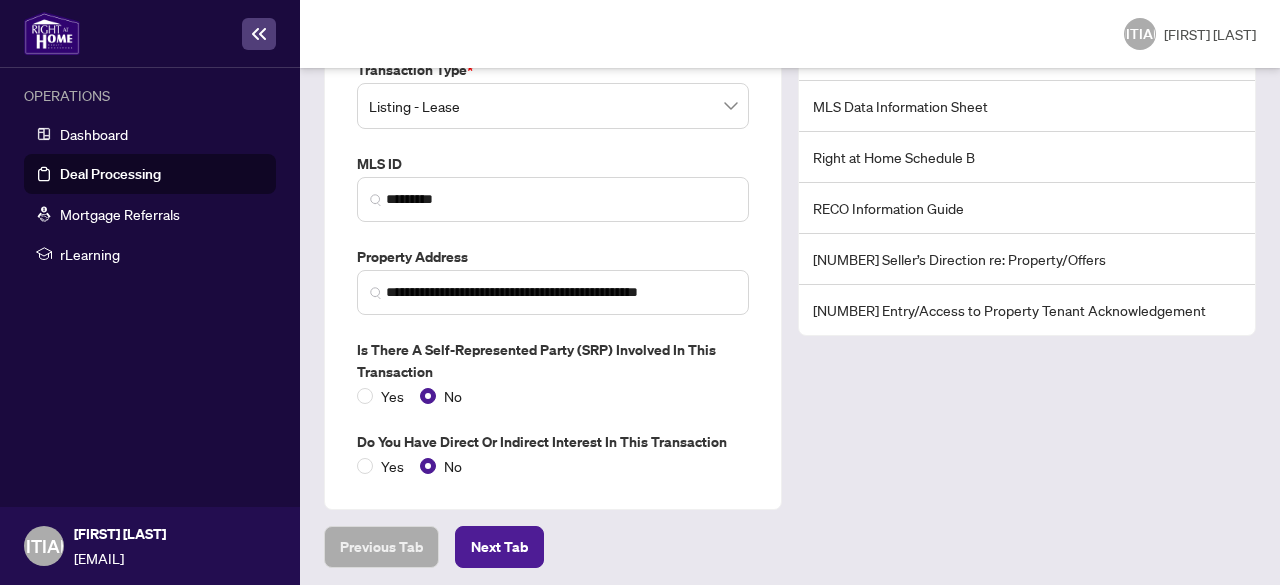 scroll, scrollTop: 0, scrollLeft: 0, axis: both 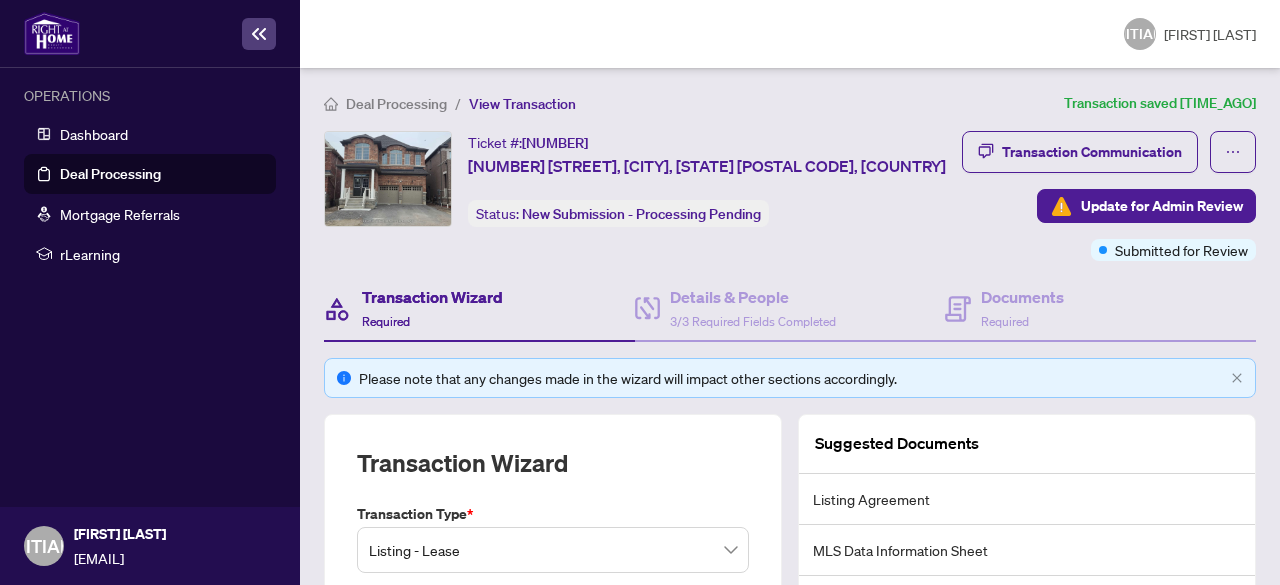 click on "Deal Processing / View Transaction" at bounding box center (690, 103) 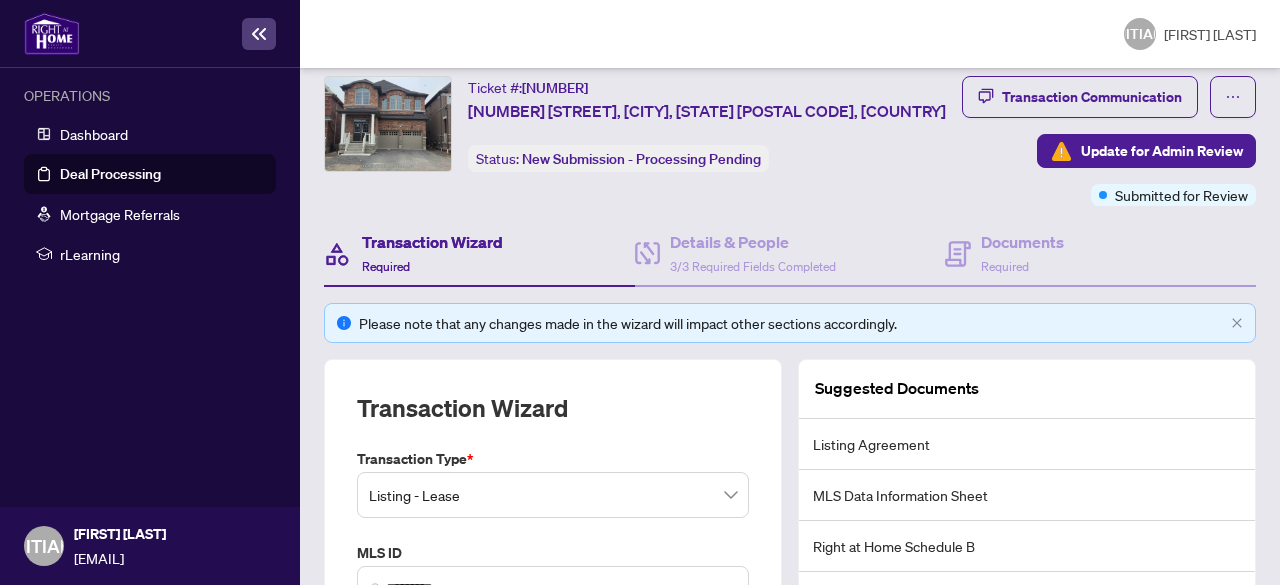 scroll, scrollTop: 74, scrollLeft: 0, axis: vertical 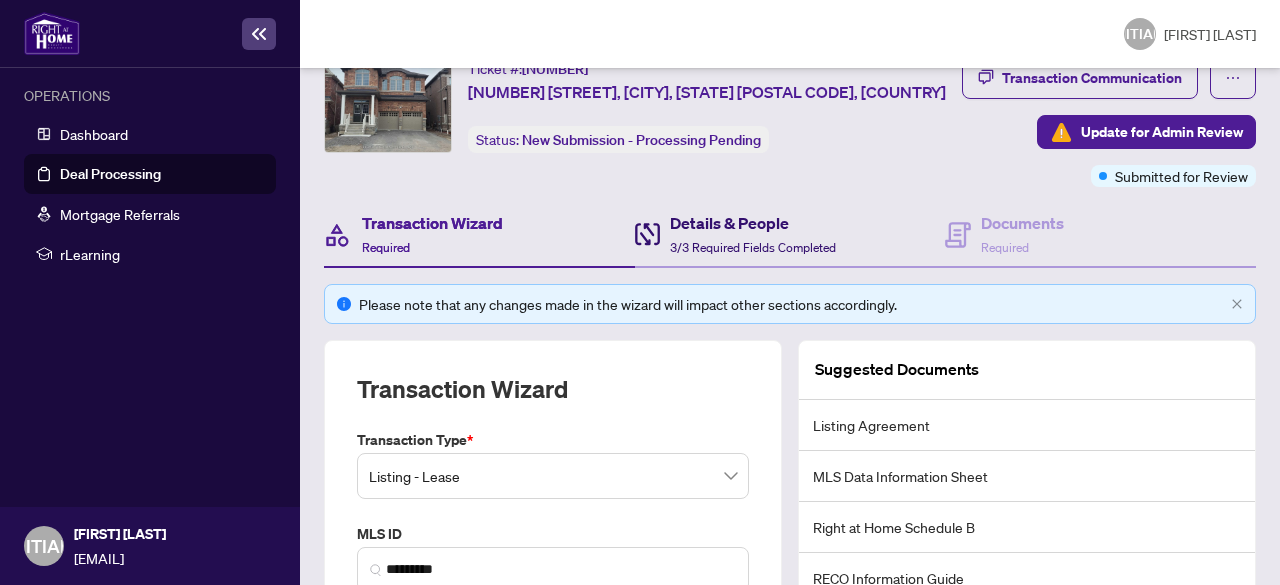 click on "Details & People [NUMBER]/[NUMBER] Required Fields Completed" at bounding box center (753, 234) 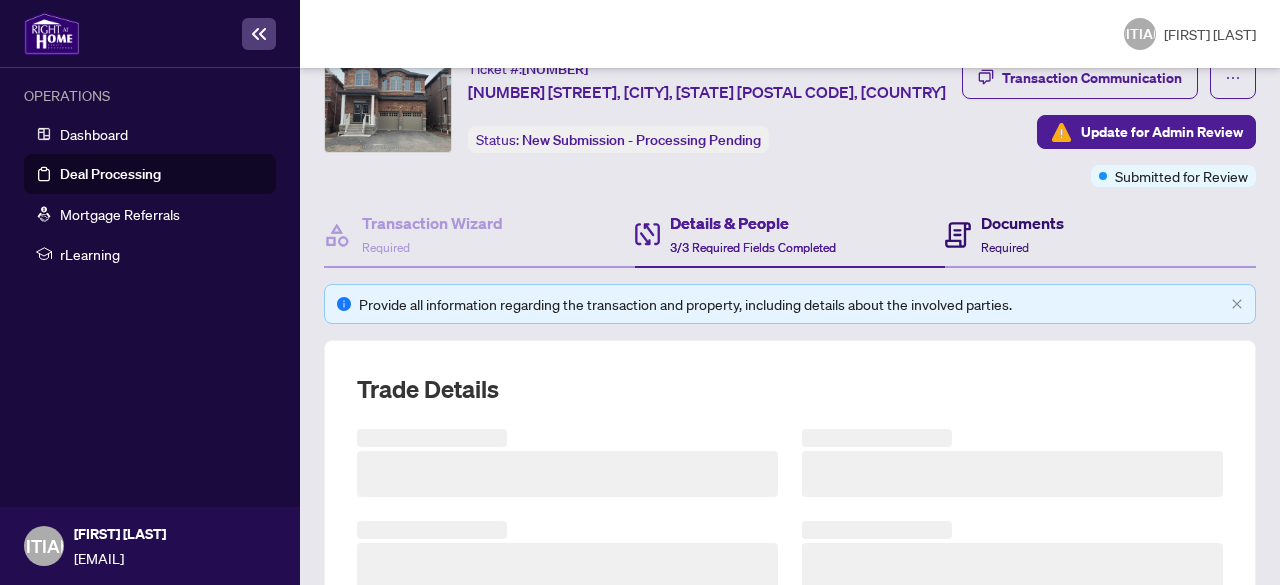 click on "Documents Required" at bounding box center [1022, 234] 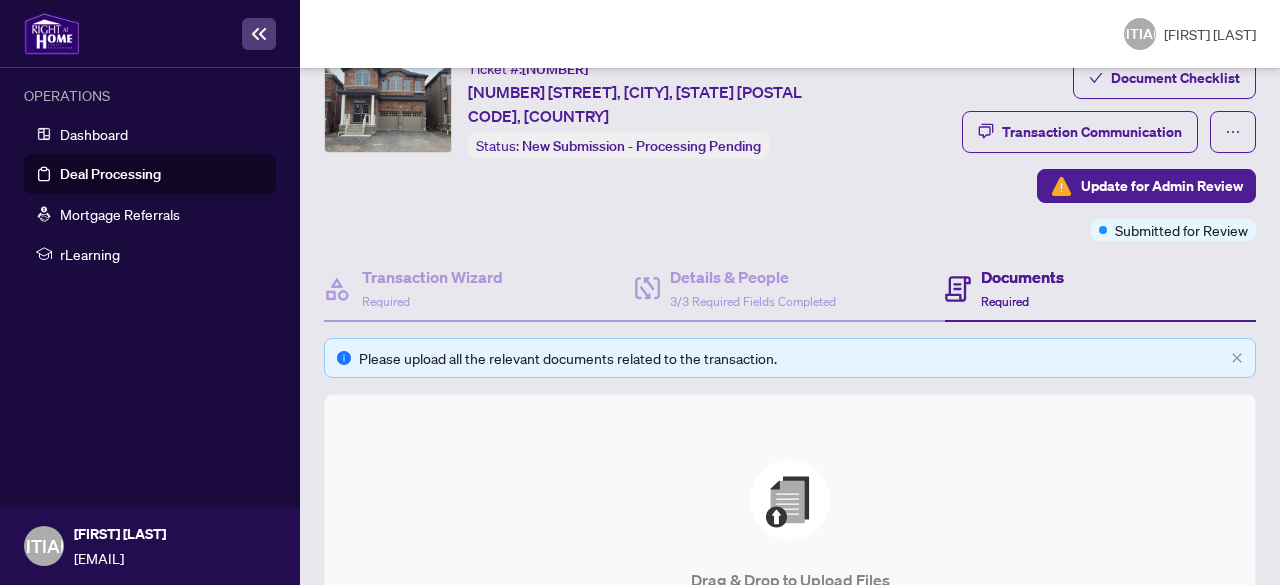 scroll, scrollTop: 309, scrollLeft: 0, axis: vertical 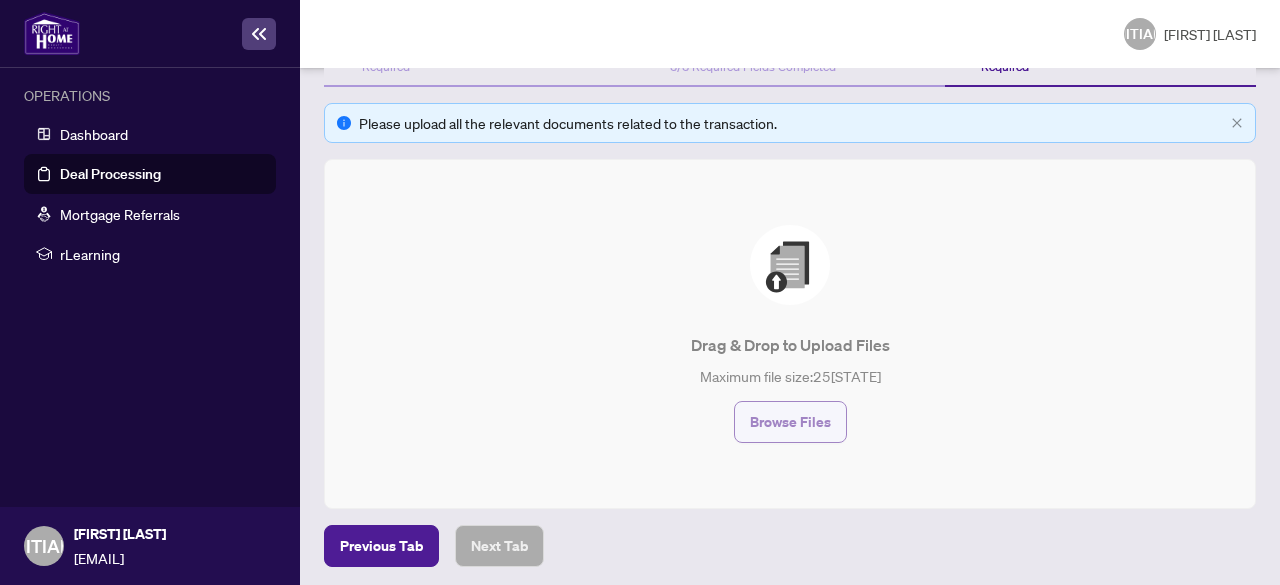 click on "Browse Files" at bounding box center [790, 422] 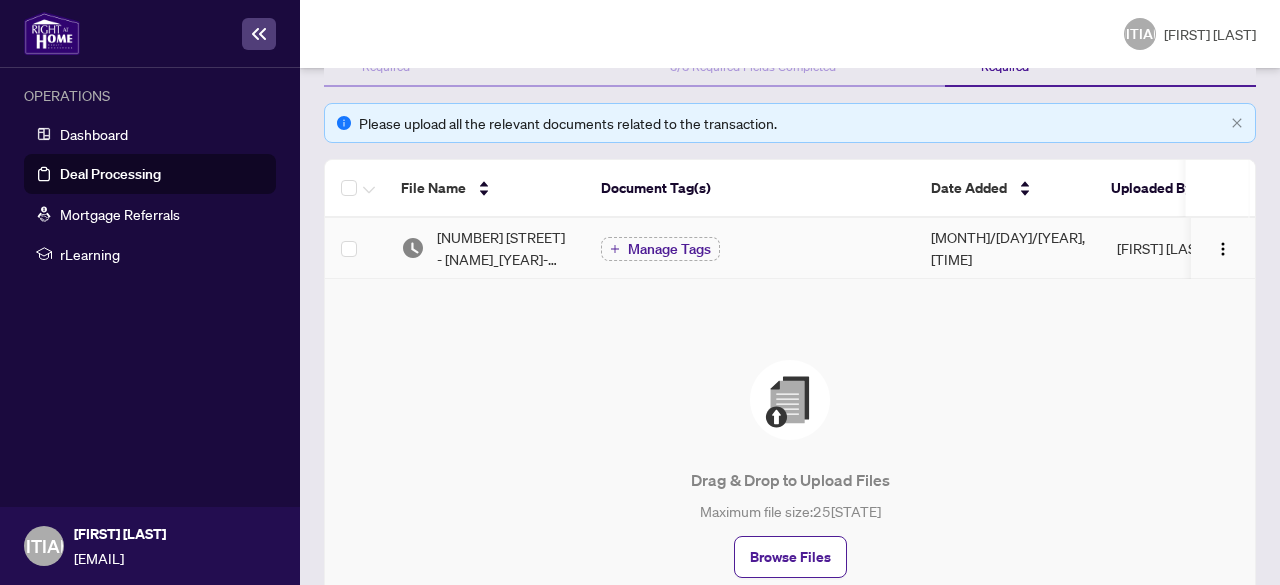 click on "Manage Tags" at bounding box center [750, 248] 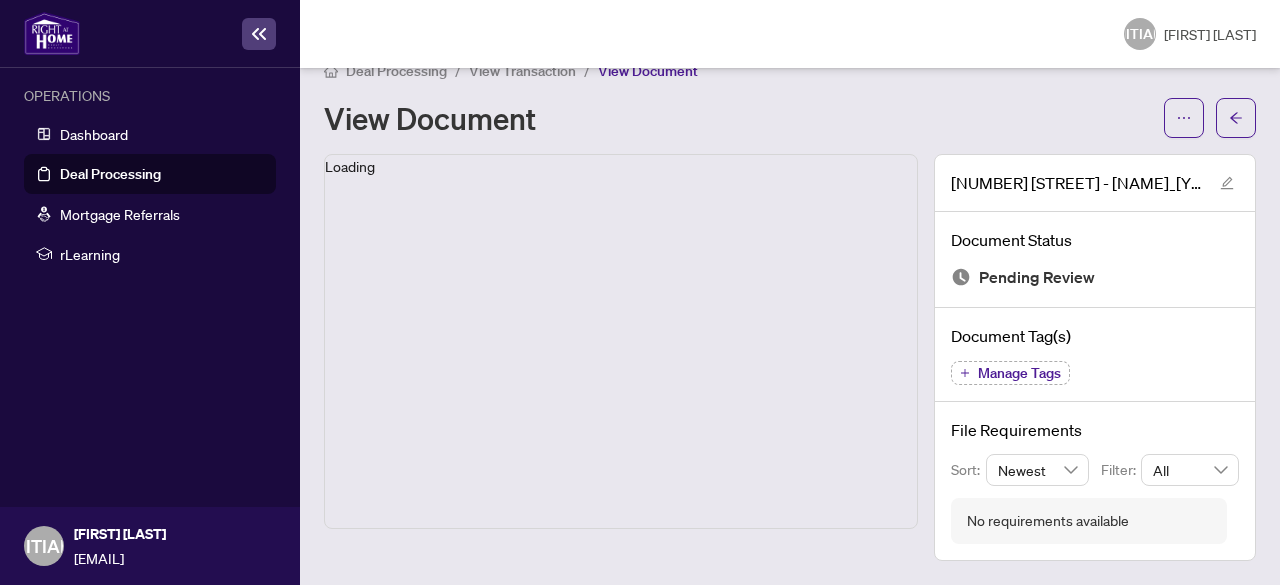 scroll, scrollTop: 28, scrollLeft: 0, axis: vertical 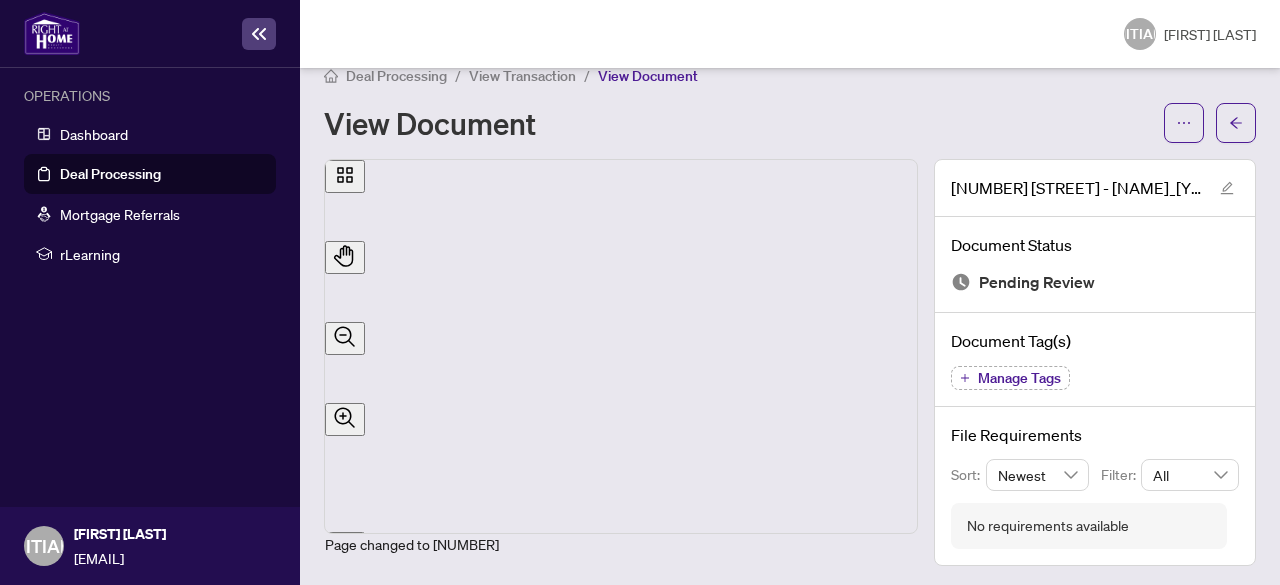 click on "View Transaction" at bounding box center (522, 76) 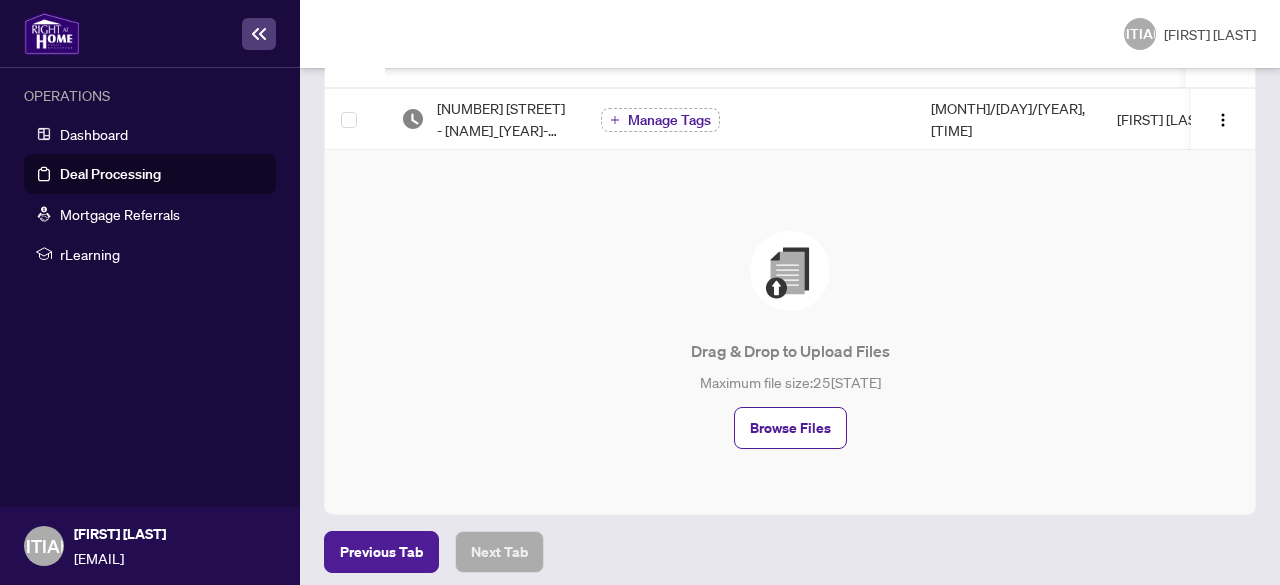 scroll, scrollTop: 450, scrollLeft: 0, axis: vertical 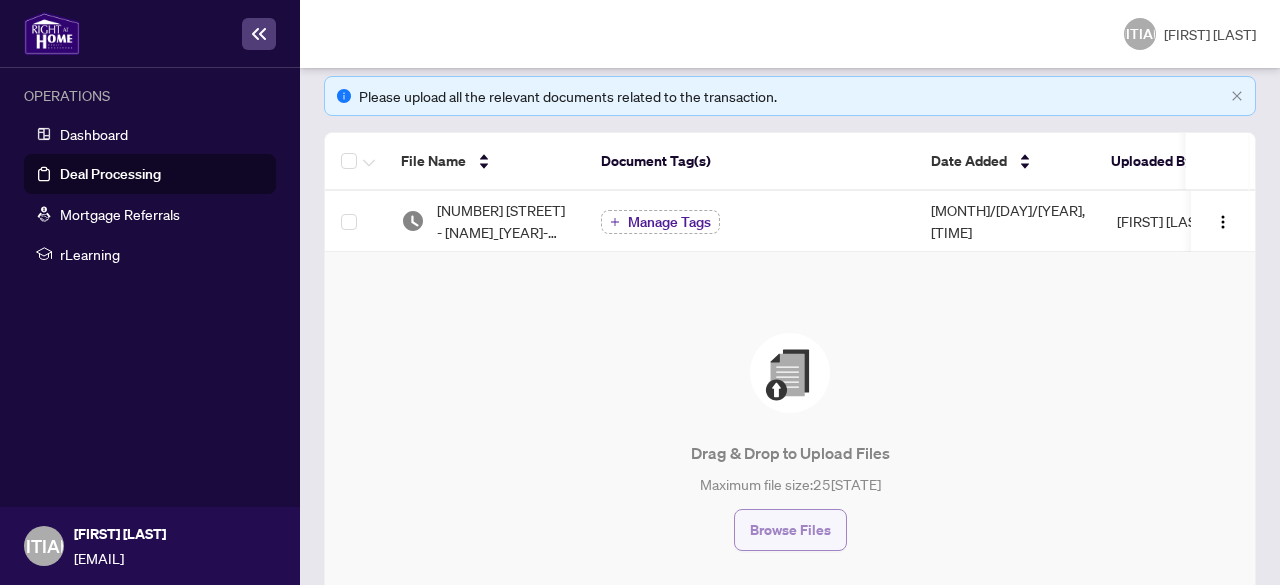 click on "Browse Files" at bounding box center [790, 530] 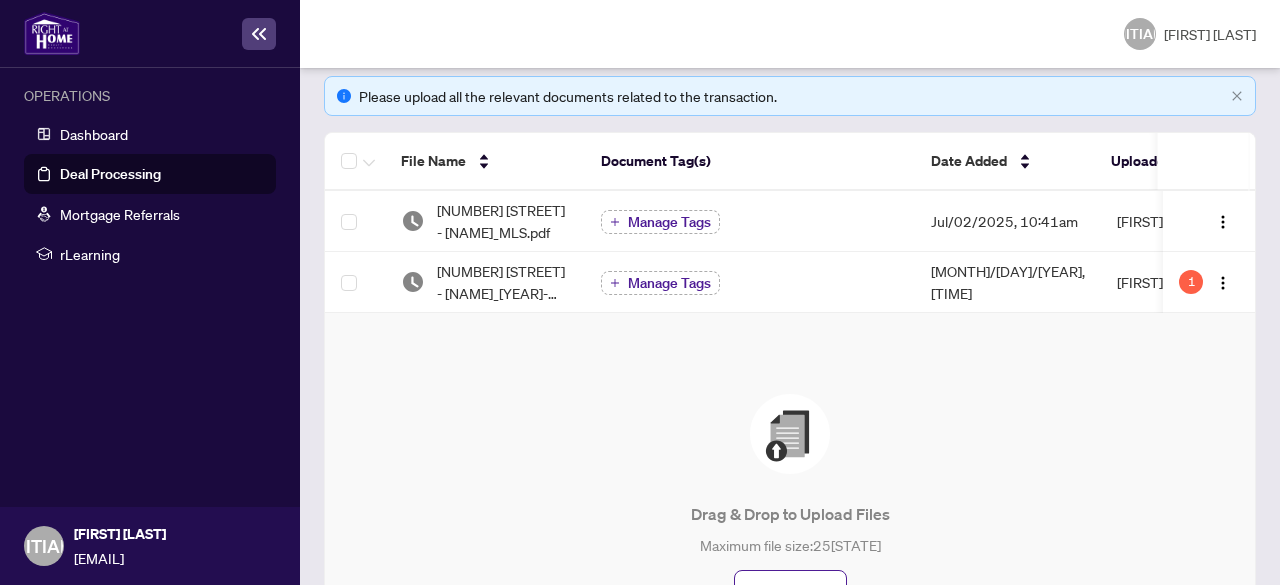 click on "Drag & Drop to Upload Files Maximum file size:  25  MB Browse Files" at bounding box center [790, 503] 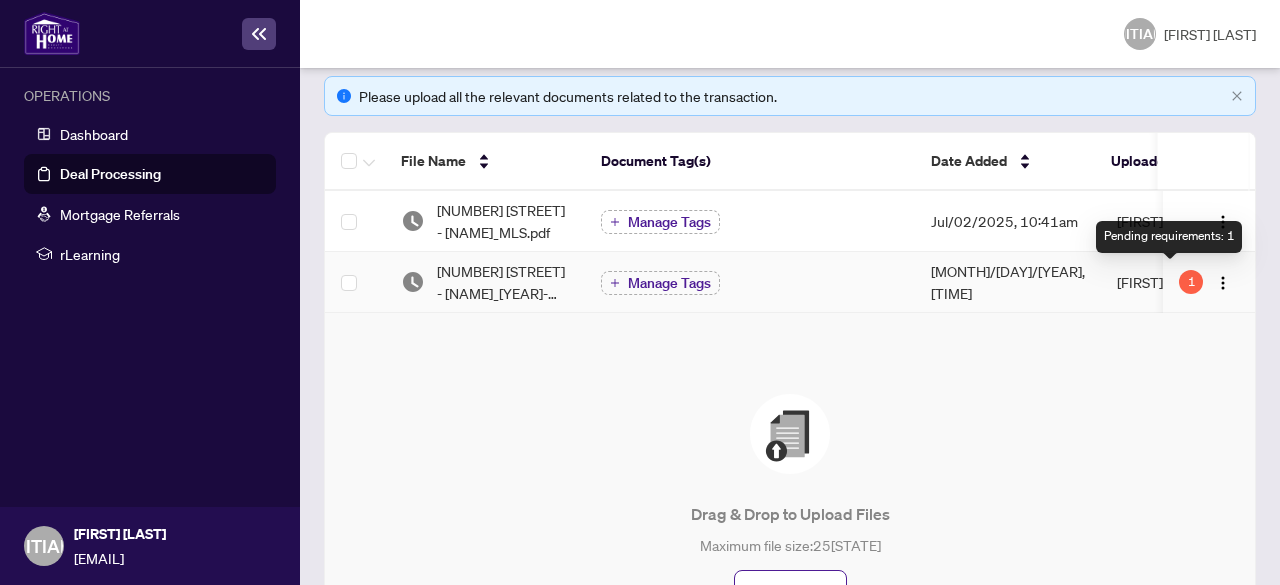 click on "1" at bounding box center (1191, 282) 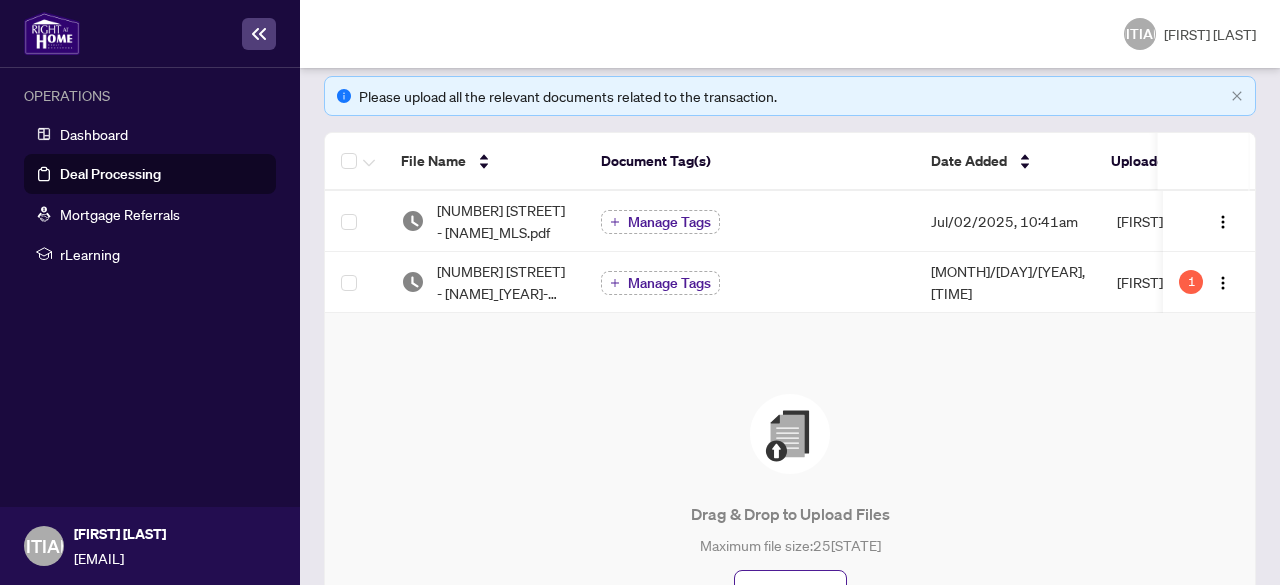 click on "Drag & Drop to Upload Files Maximum file size:  25  MB Browse Files" at bounding box center (790, 503) 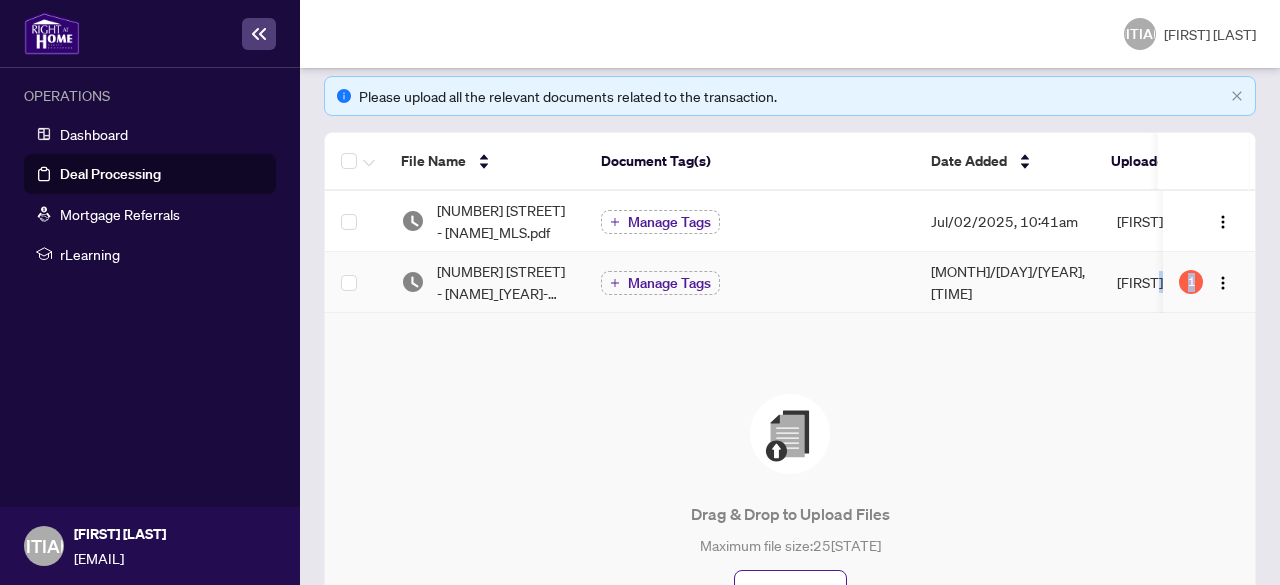 scroll, scrollTop: 0, scrollLeft: 0, axis: both 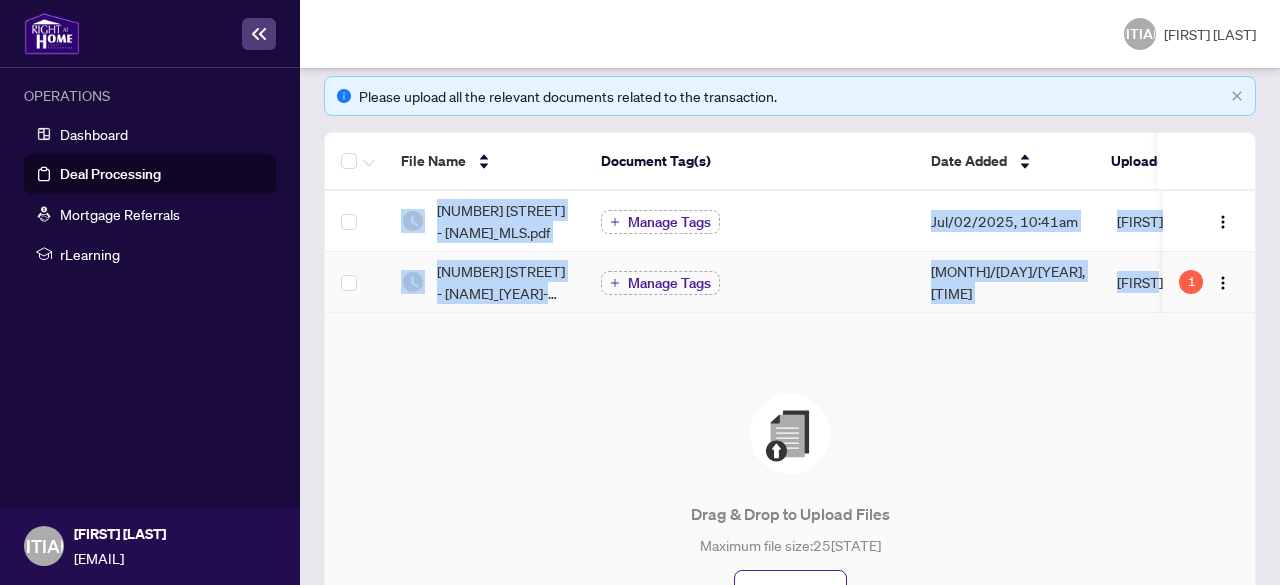 drag, startPoint x: 1110, startPoint y: 307, endPoint x: 1209, endPoint y: 302, distance: 99.12618 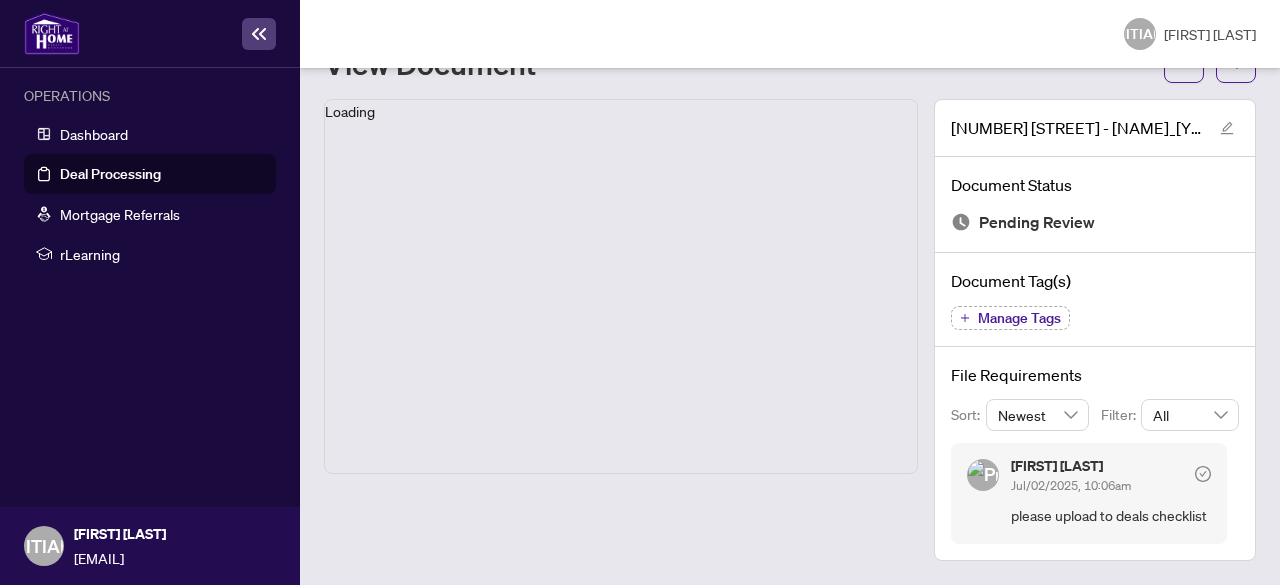scroll, scrollTop: 82, scrollLeft: 0, axis: vertical 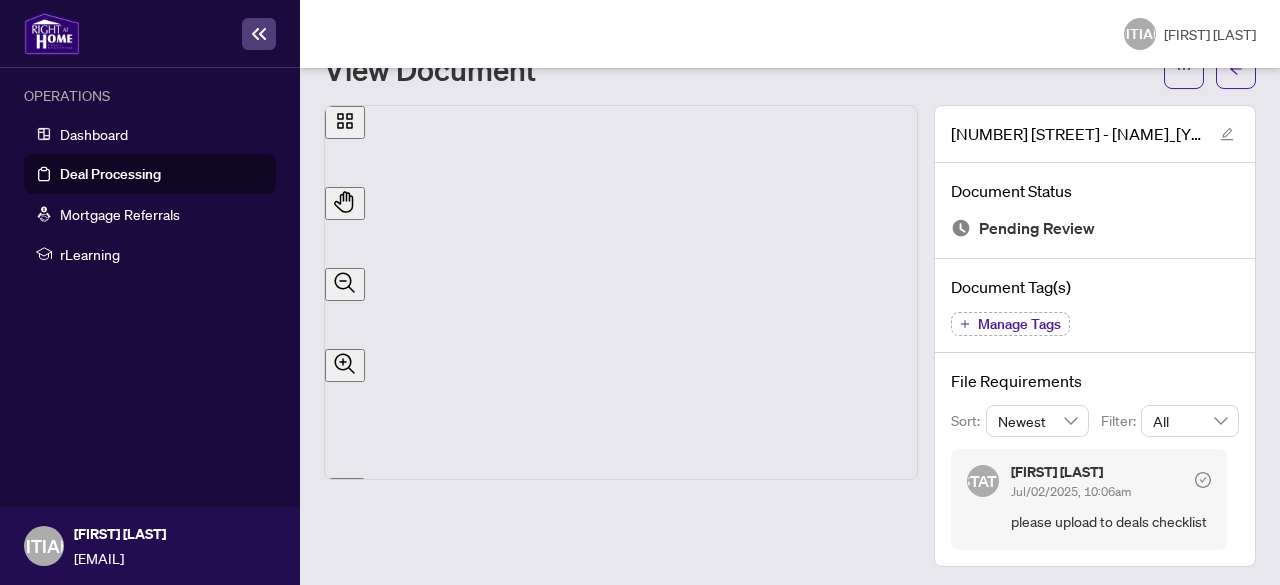 click at bounding box center (621, 336) 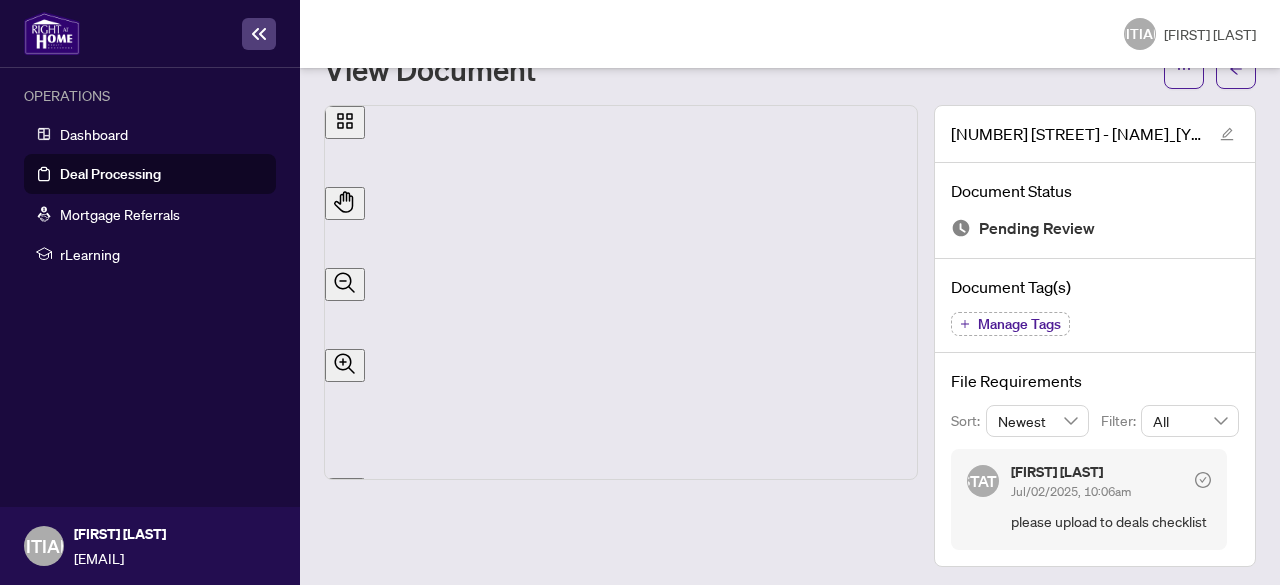 scroll, scrollTop: 0, scrollLeft: 0, axis: both 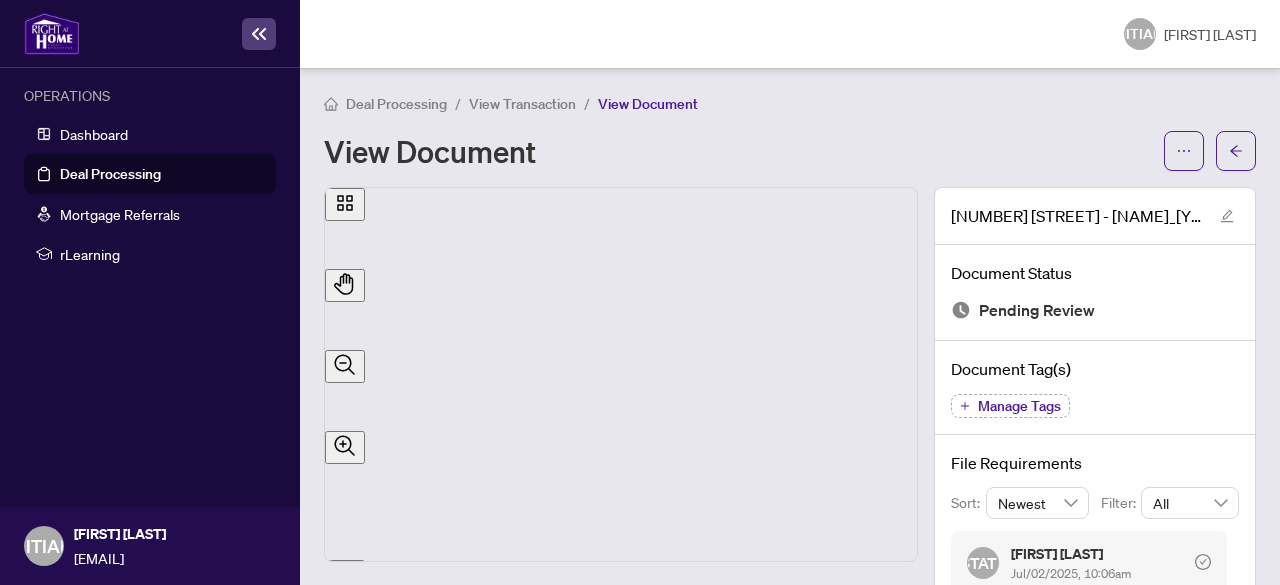 click on "Deal Processing" at bounding box center [396, 104] 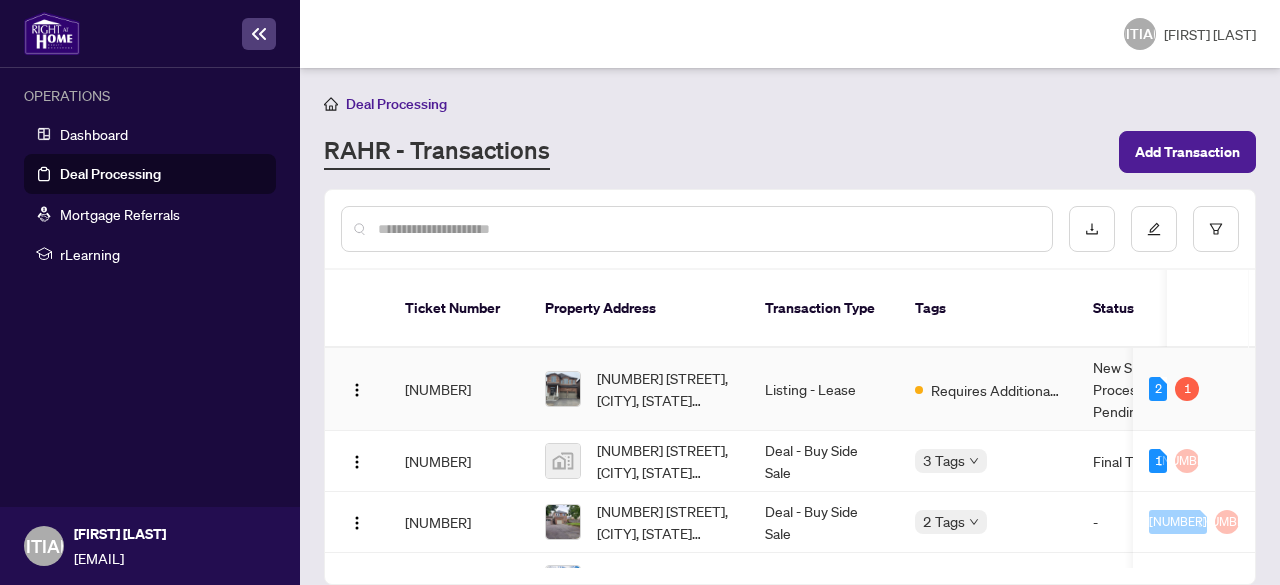 click on "Listing - Lease" at bounding box center [824, 389] 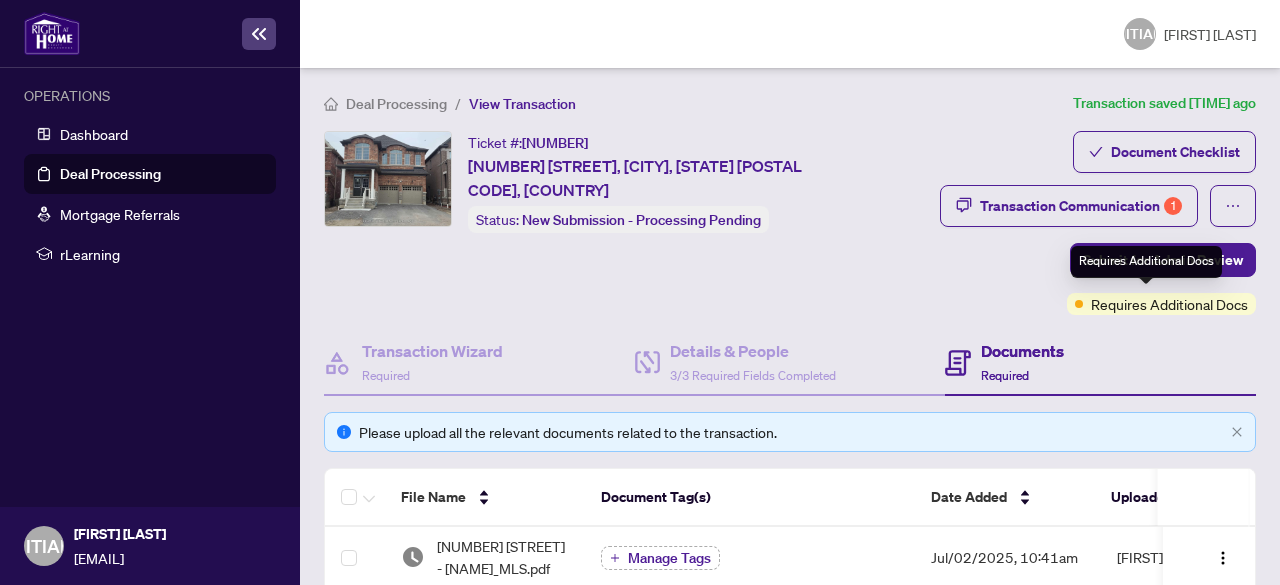 click on "Requires Additional Docs" at bounding box center (1169, 304) 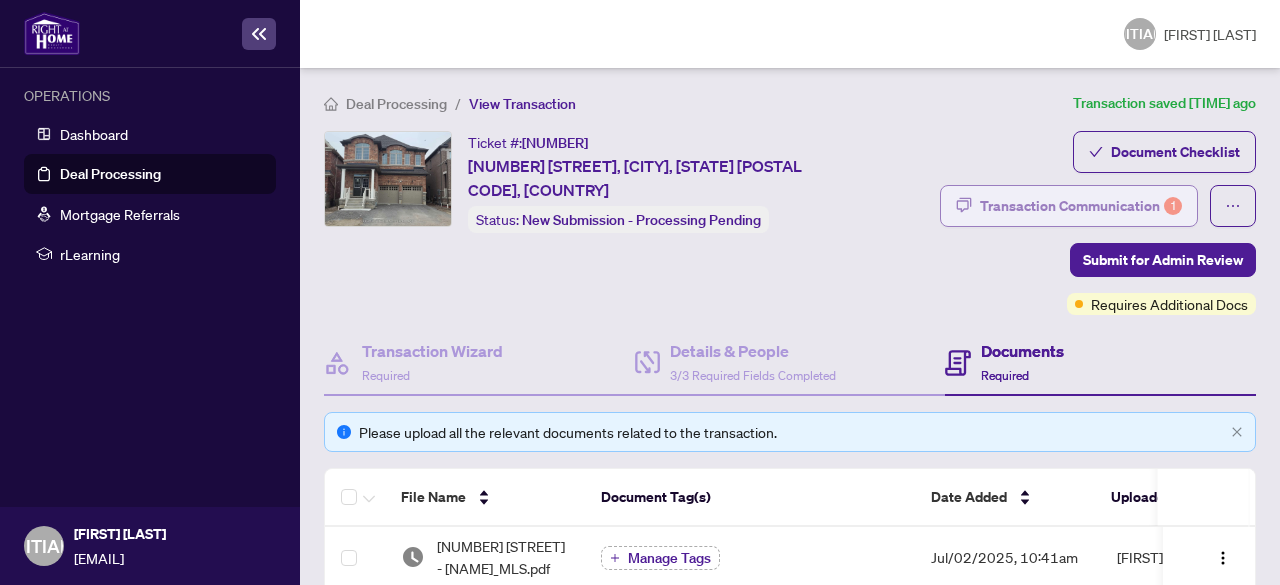click on "Transaction Communication [NUMBER]" at bounding box center [1081, 206] 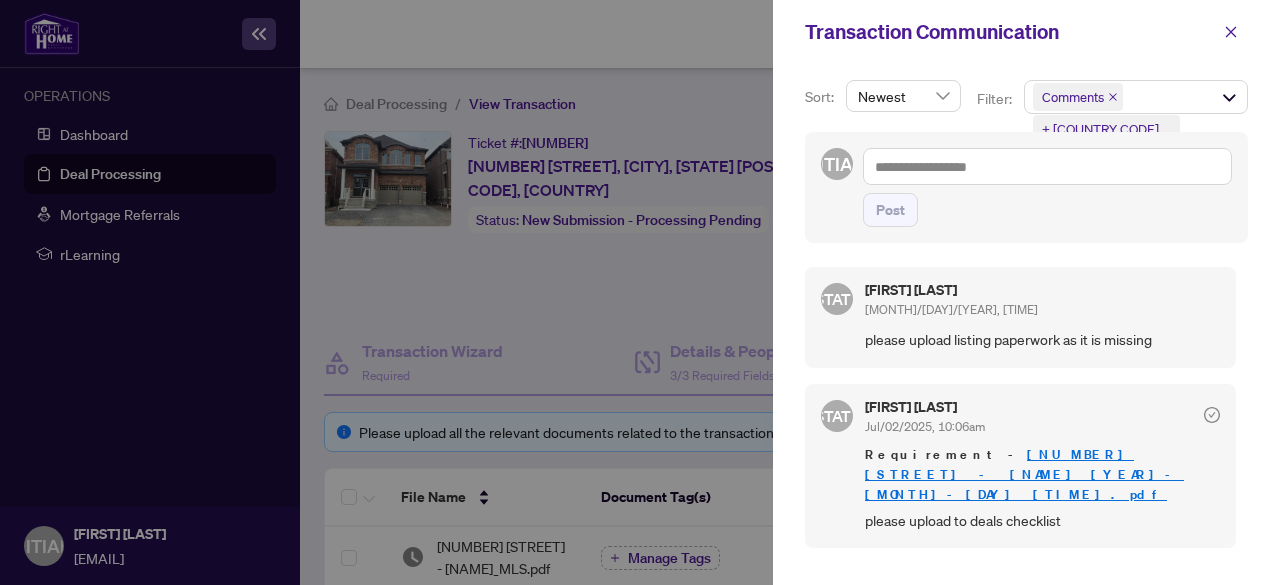 click at bounding box center (640, 292) 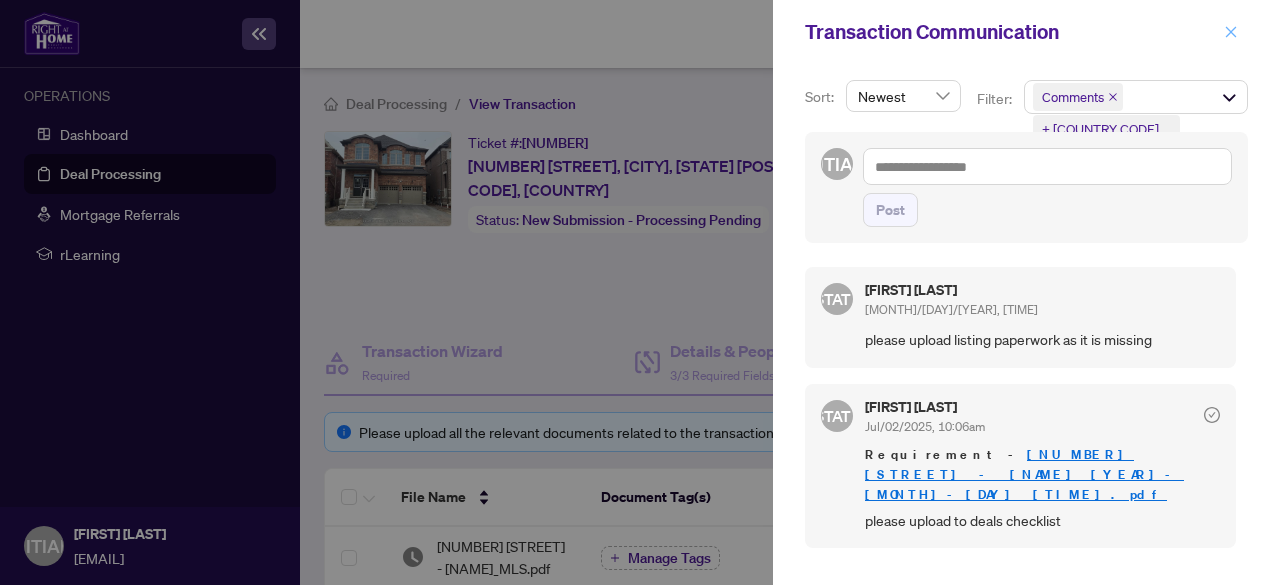 click at bounding box center (1231, 32) 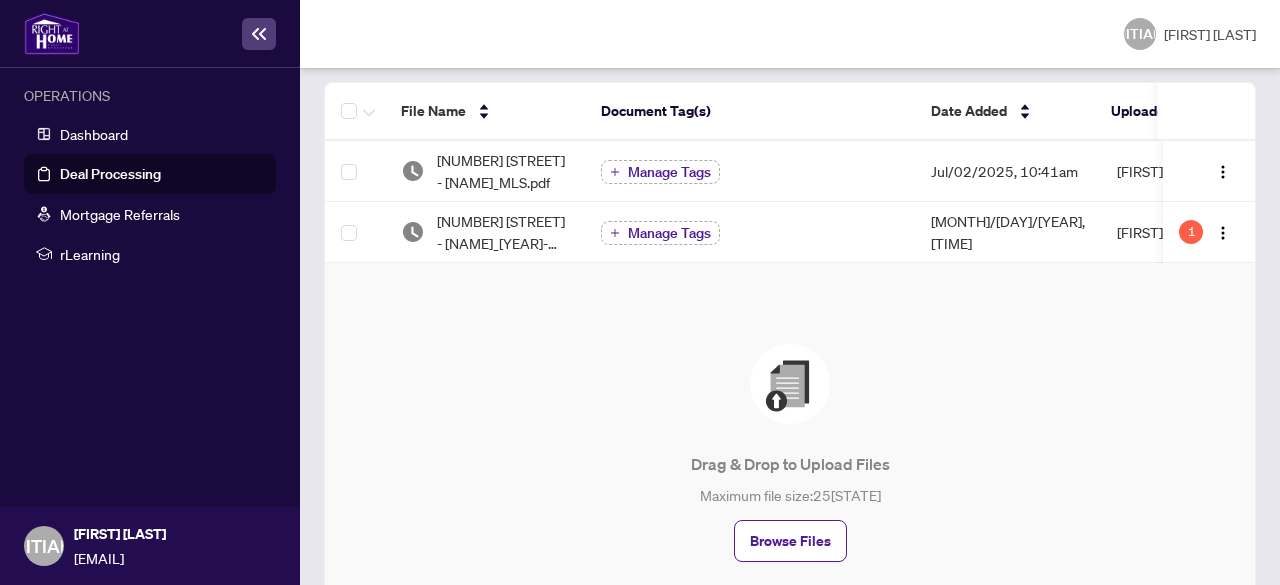 scroll, scrollTop: 389, scrollLeft: 0, axis: vertical 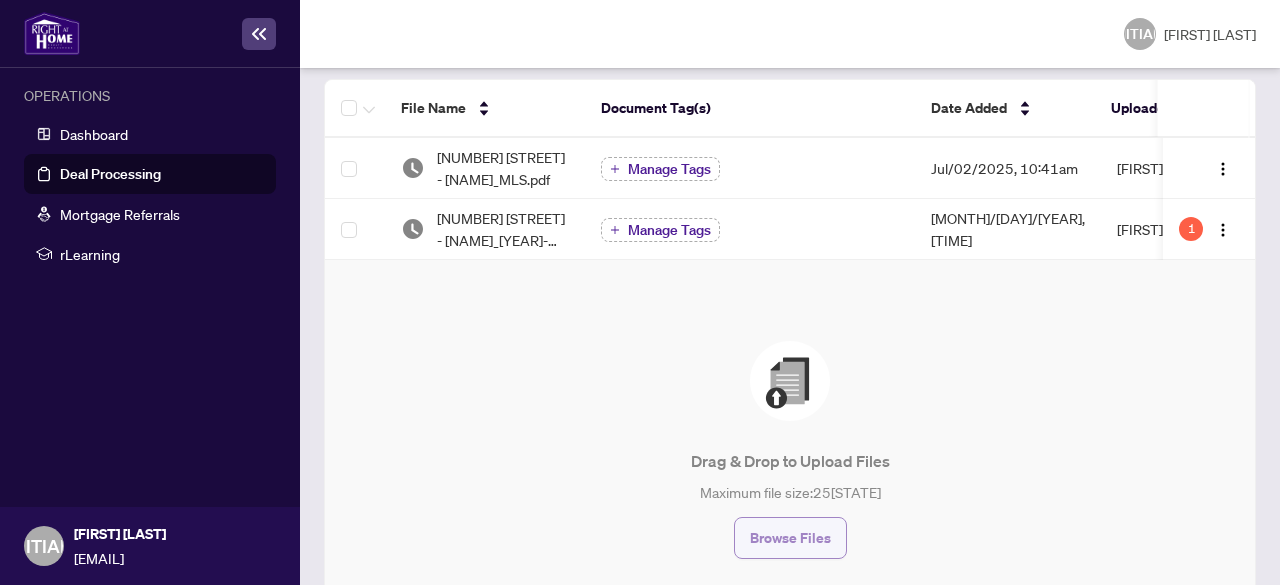click on "Browse Files" at bounding box center [790, 538] 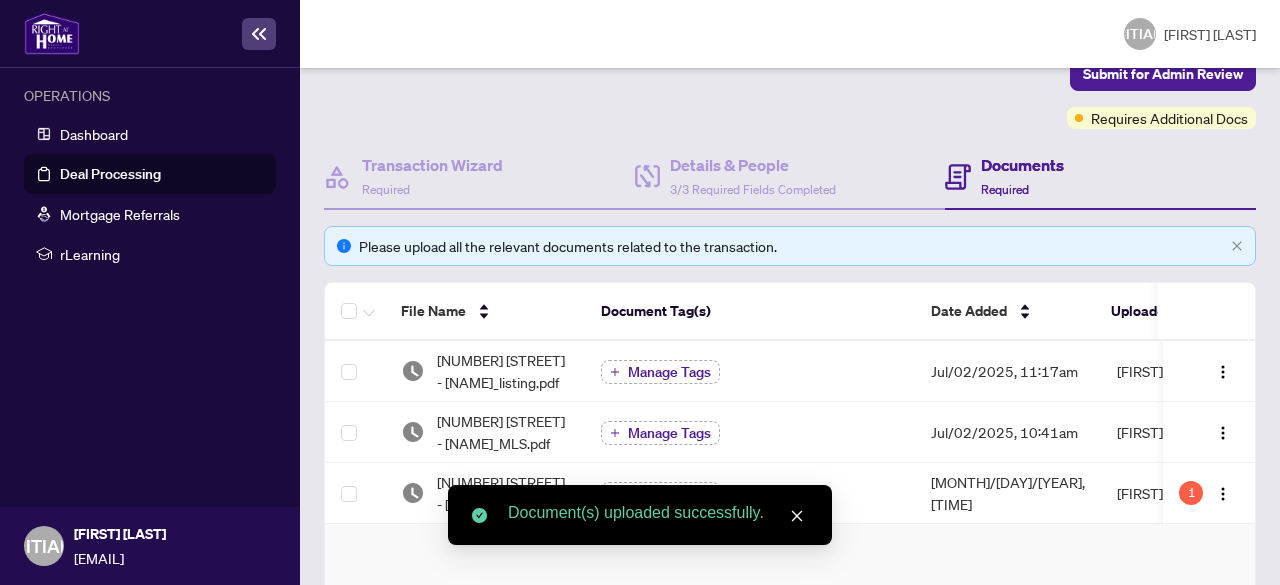 scroll, scrollTop: 184, scrollLeft: 0, axis: vertical 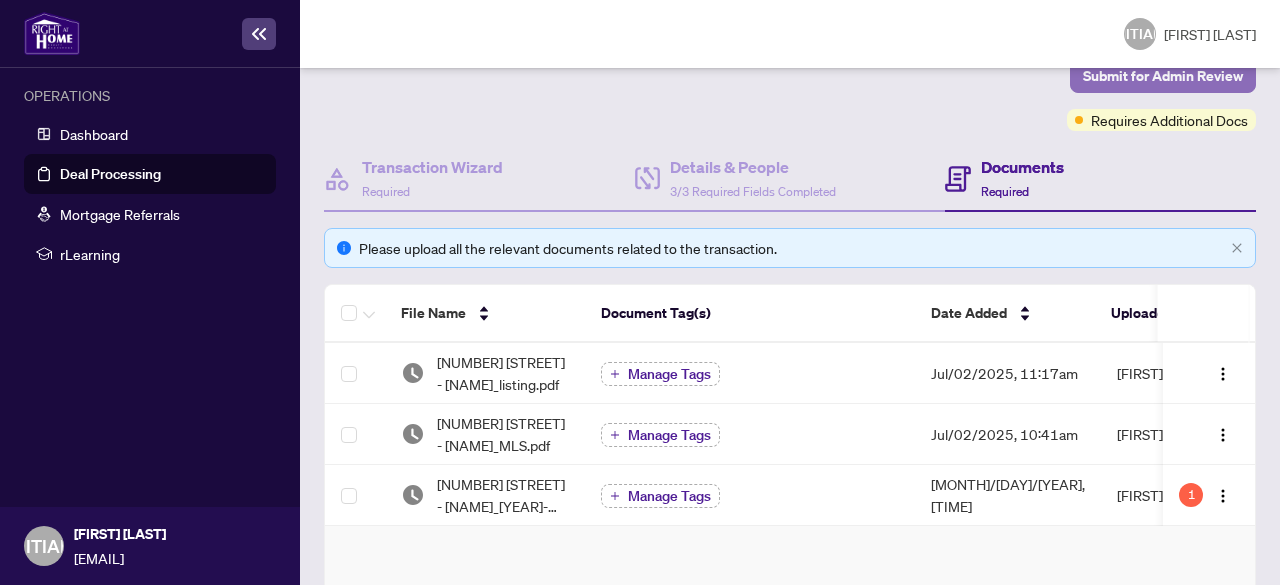 click on "Submit for Admin Review" at bounding box center (1163, 76) 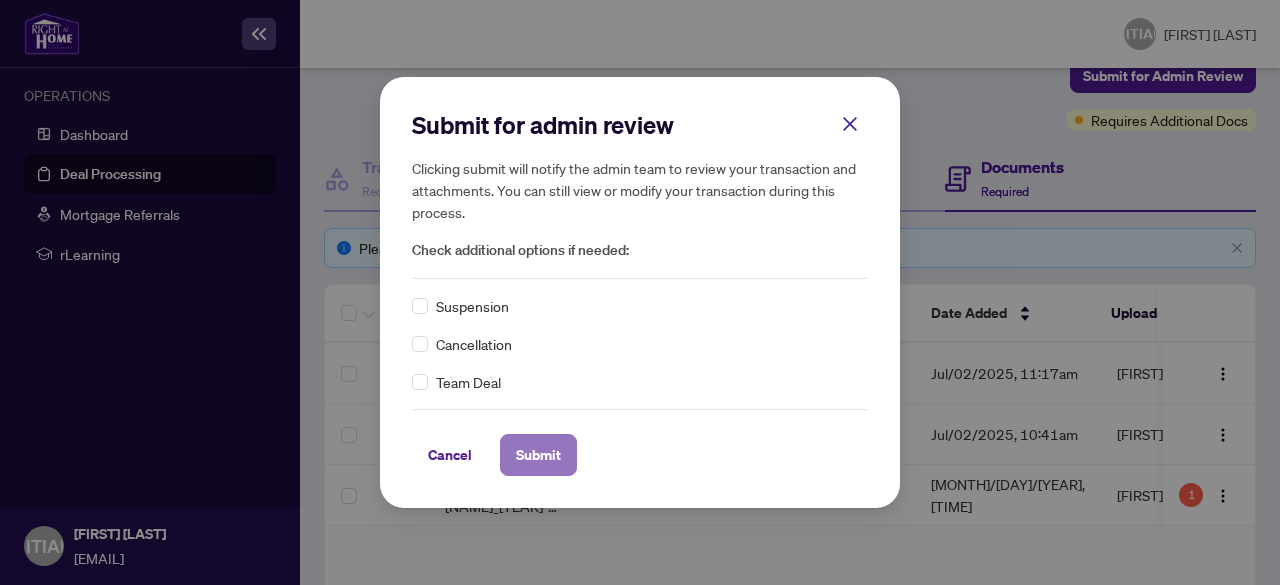 click on "Submit" at bounding box center [538, 455] 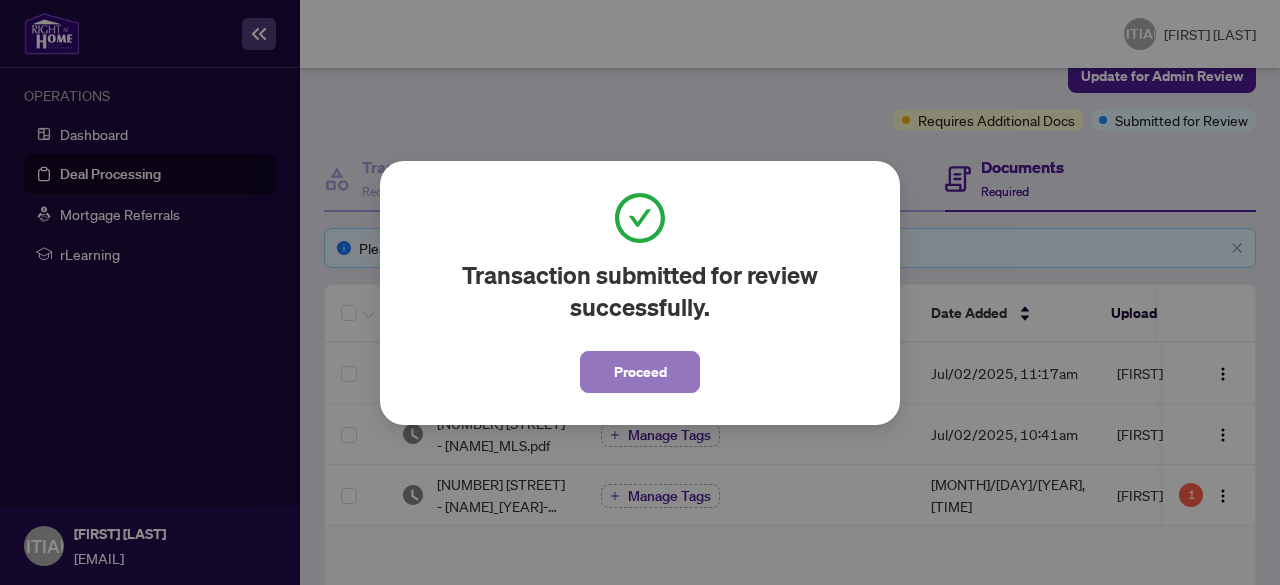 click on "Proceed" at bounding box center (640, 372) 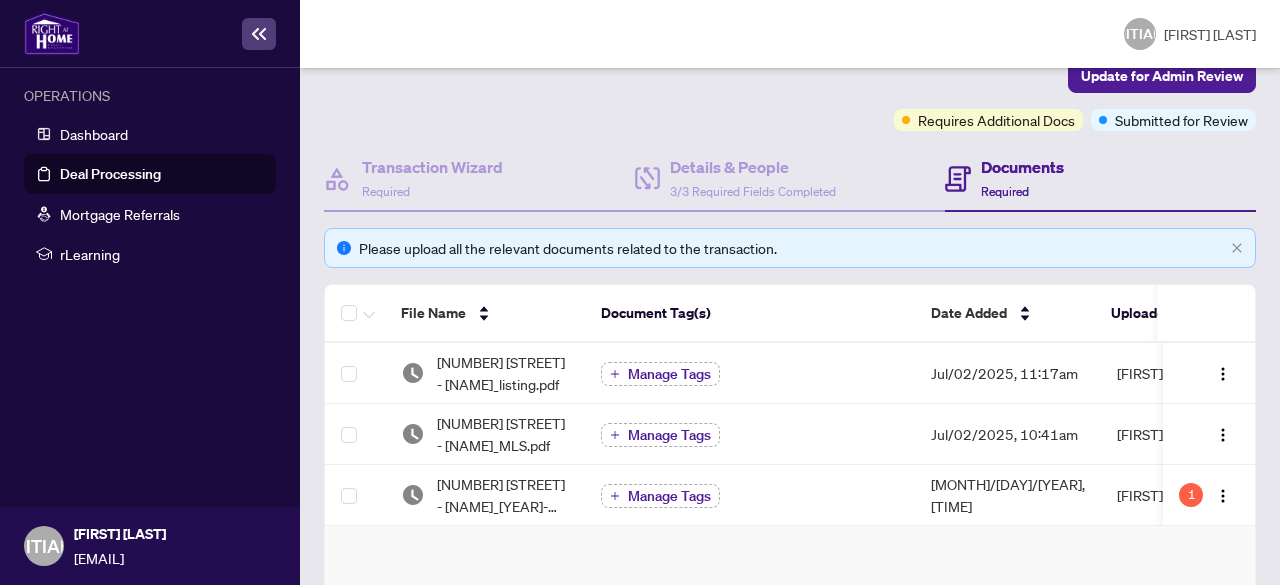 scroll, scrollTop: 0, scrollLeft: 0, axis: both 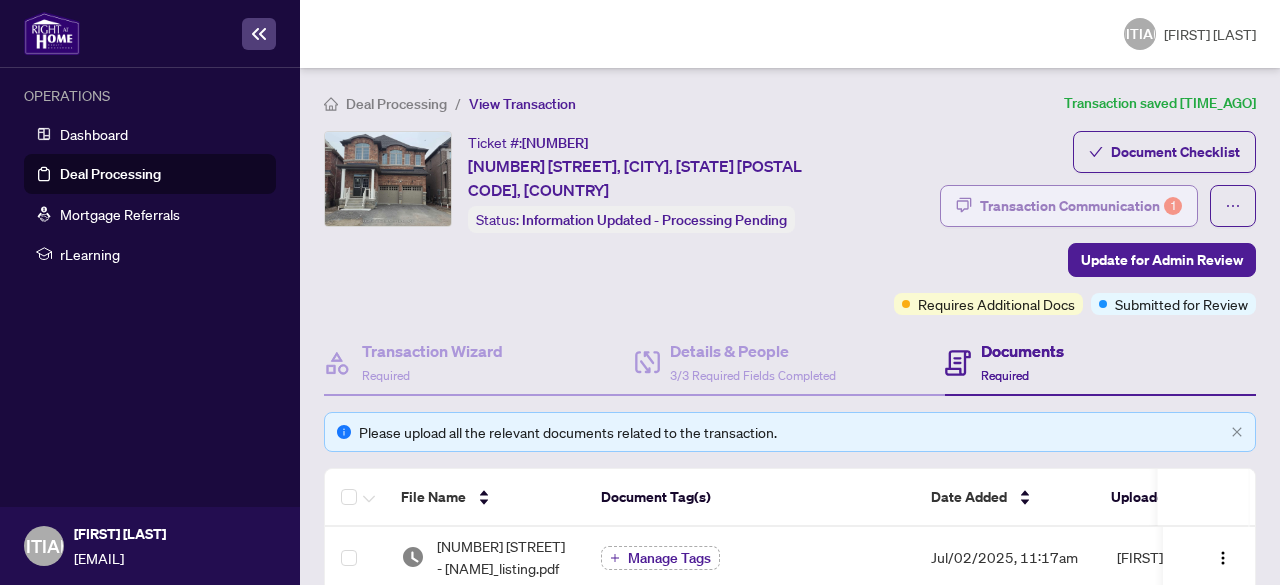 click on "Transaction Communication [NUMBER]" at bounding box center (1081, 206) 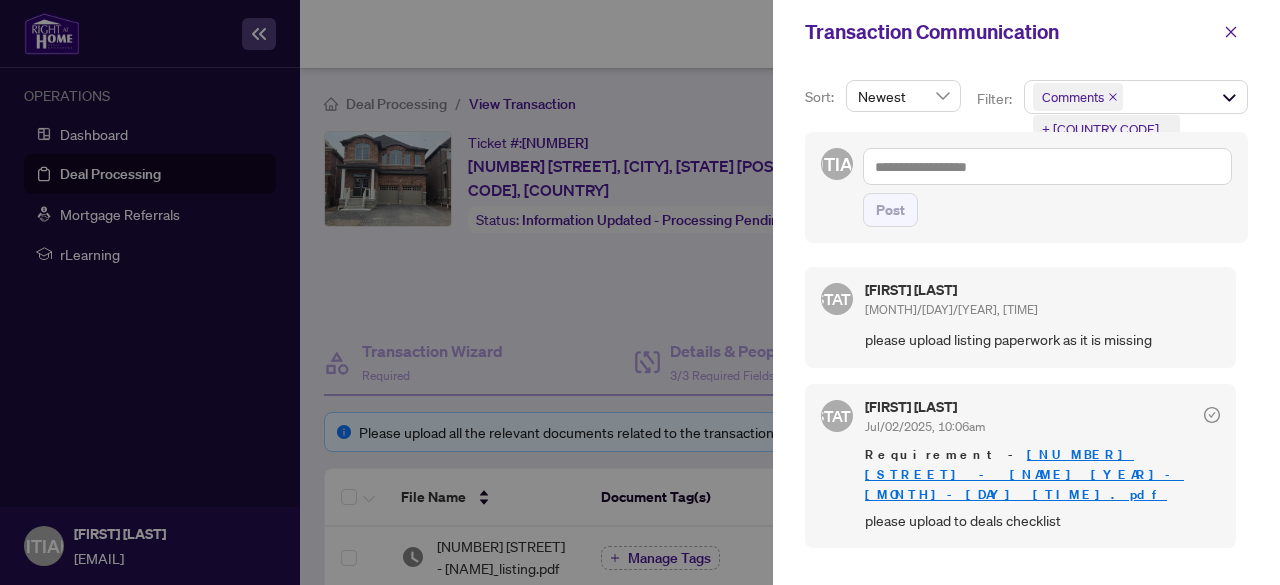 click on "please upload listing paperwork as it is missing" at bounding box center (1042, 339) 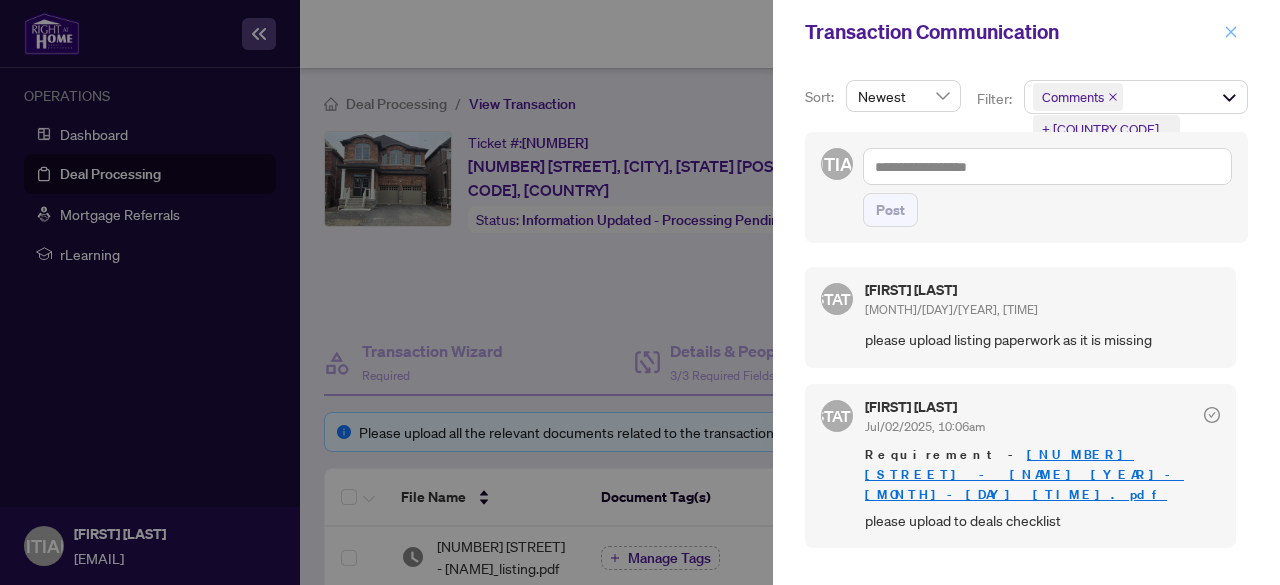 click at bounding box center [1231, 31] 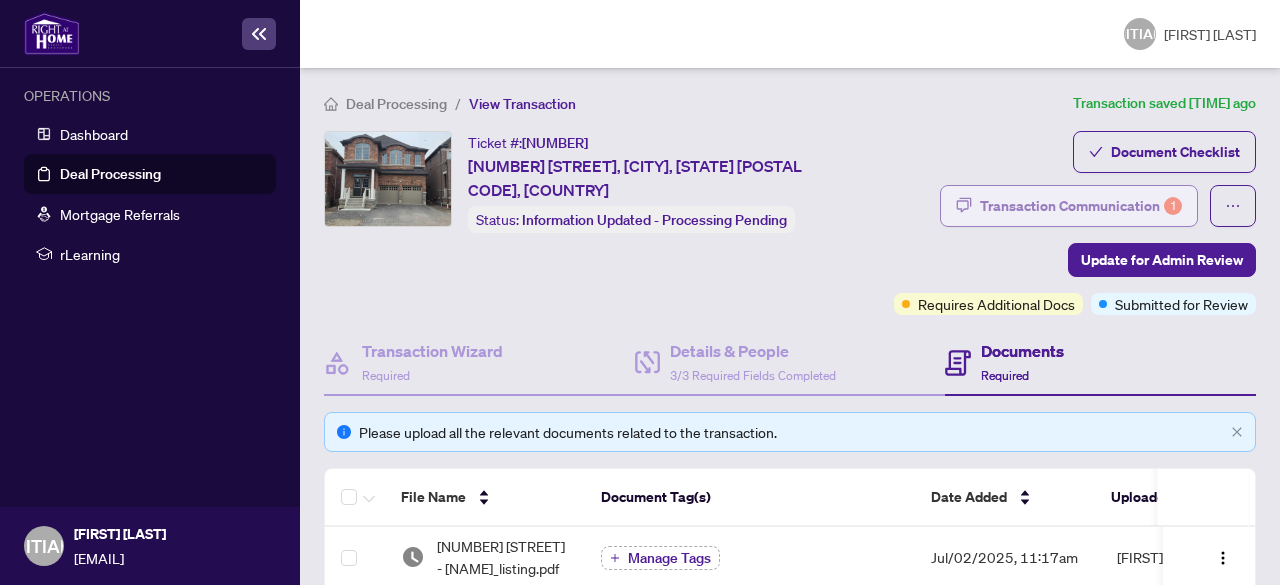 click on "Transaction Communication [NUMBER]" at bounding box center [1081, 206] 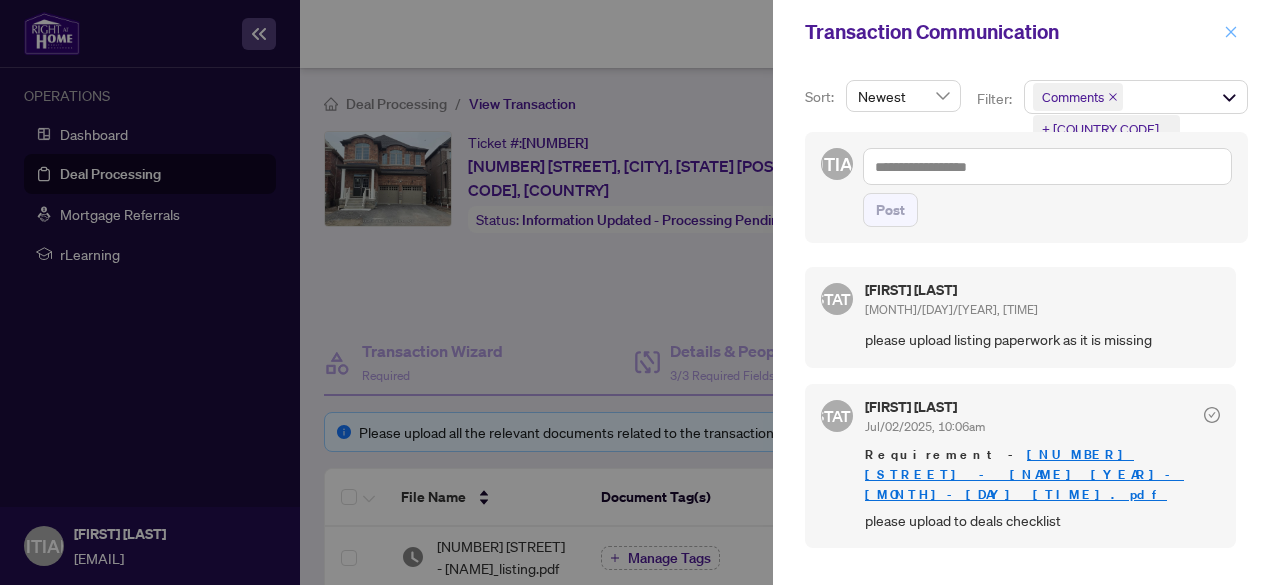 click at bounding box center (1231, 32) 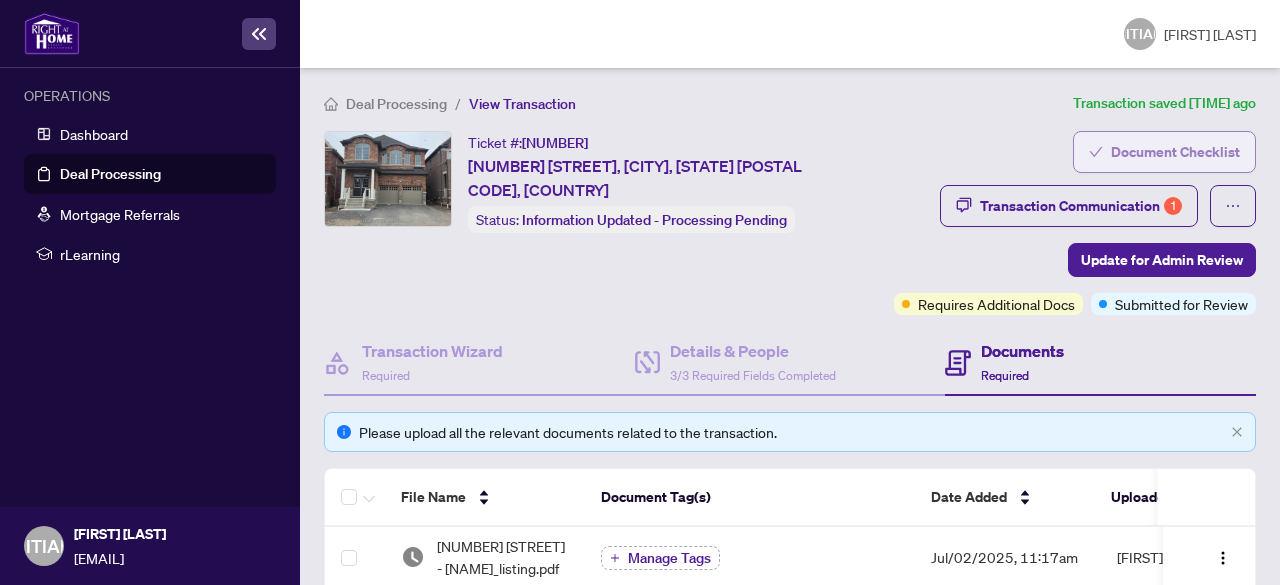 click on "Document Checklist" at bounding box center (1175, 152) 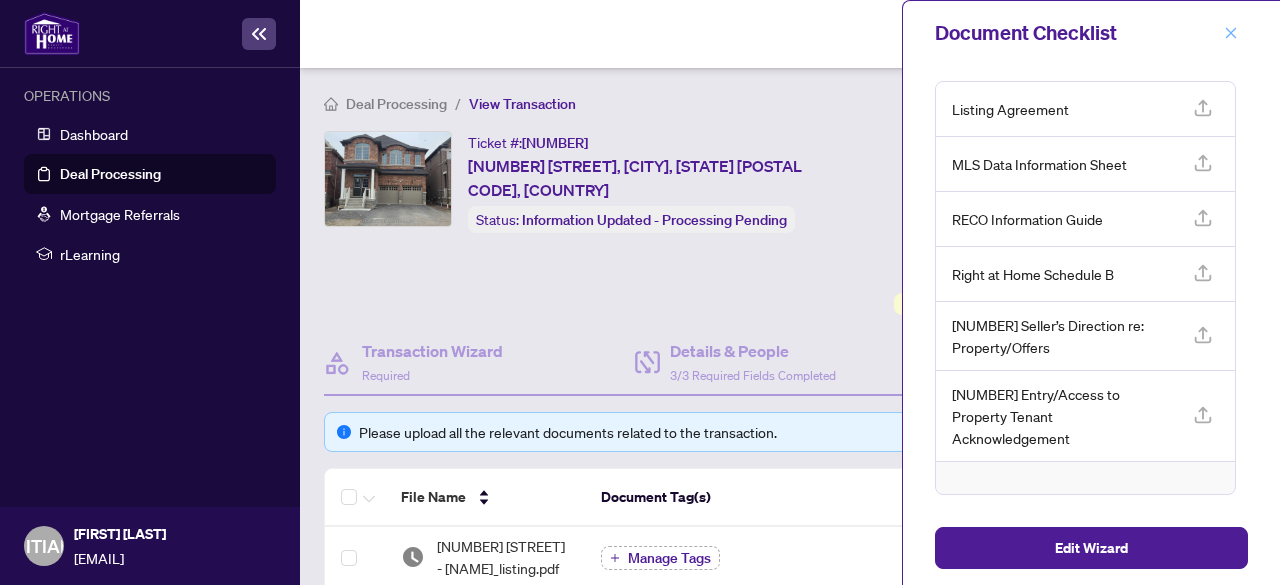 click at bounding box center [1231, 32] 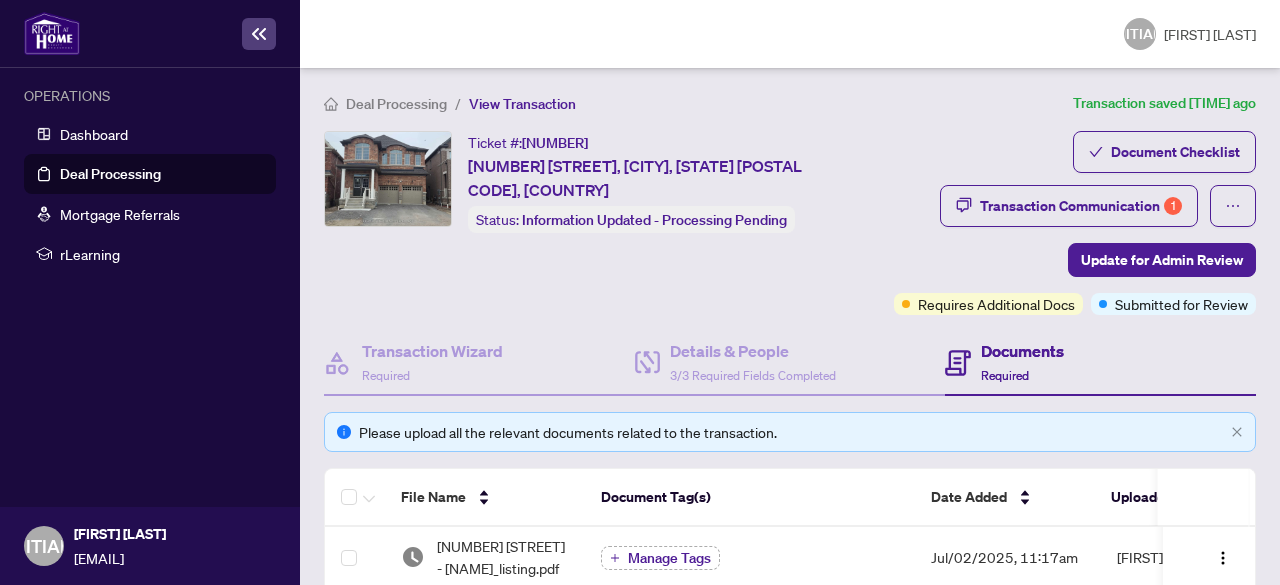 click on "Deal Processing" at bounding box center [110, 174] 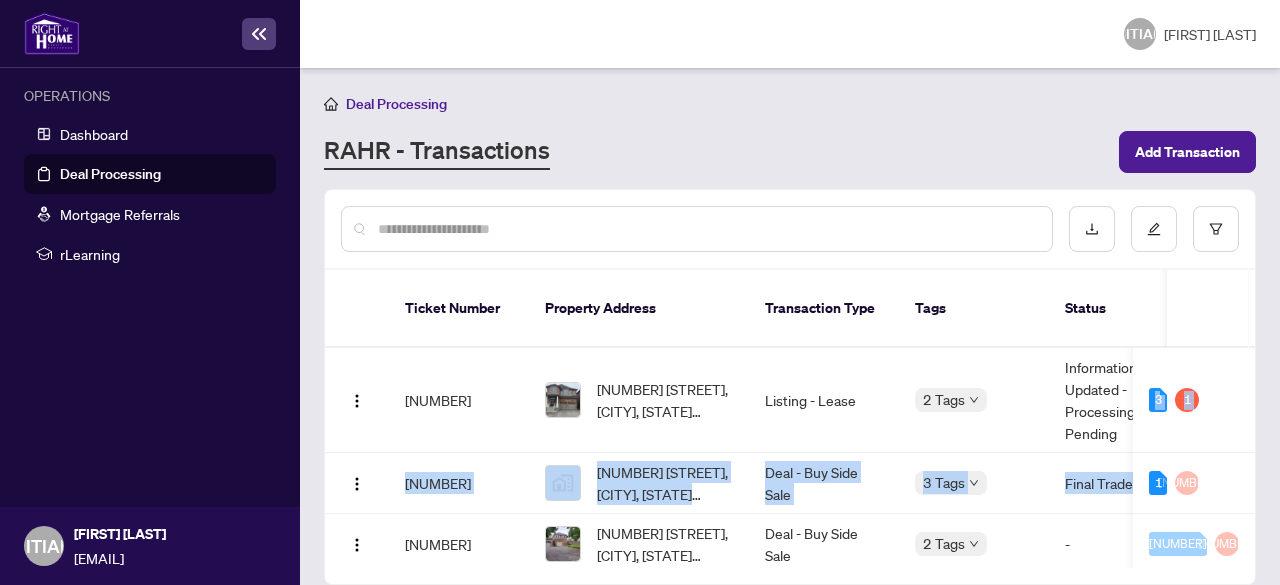 drag, startPoint x: 1256, startPoint y: 361, endPoint x: 1274, endPoint y: 461, distance: 101.607086 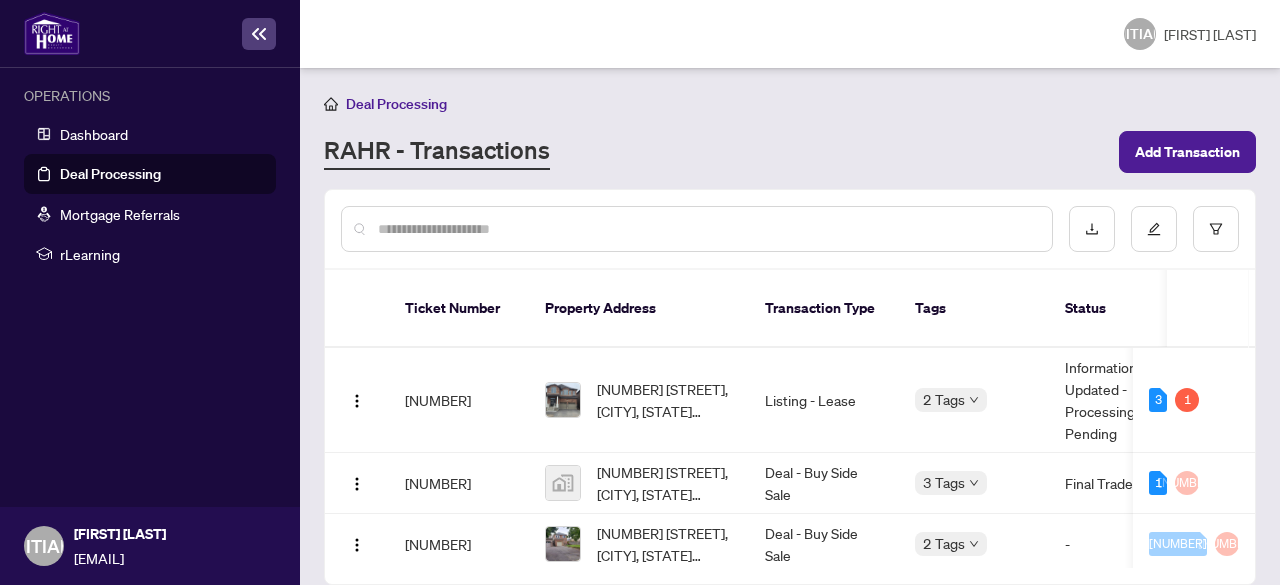click on "Deal Processing RAHR - Transactions Add Transaction" at bounding box center [790, 132] 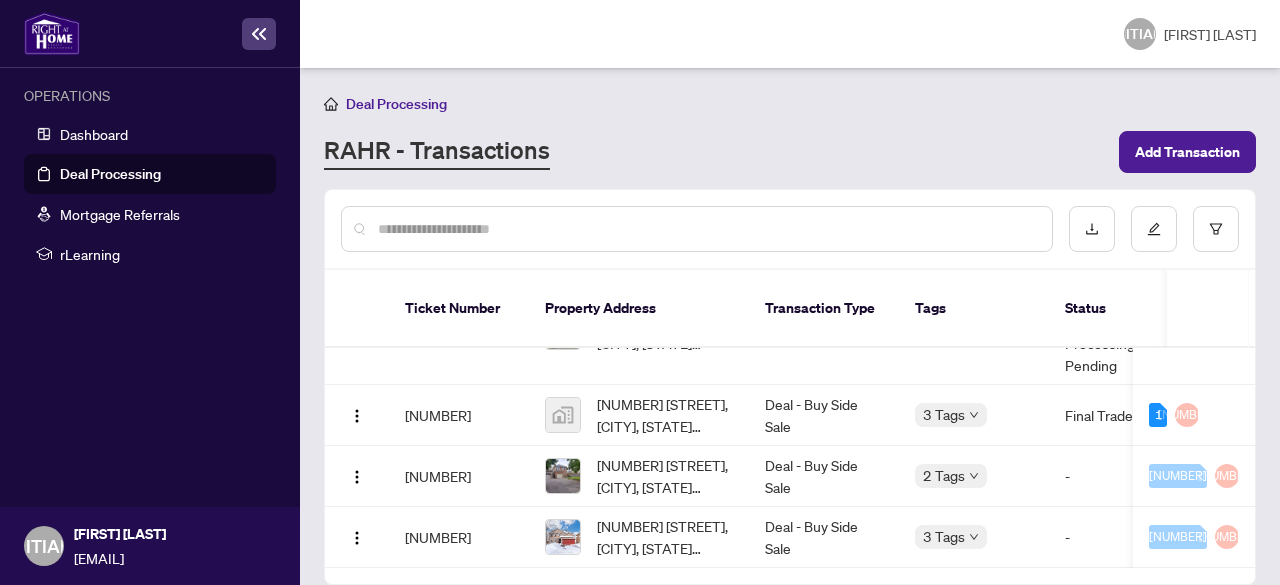 scroll, scrollTop: 0, scrollLeft: 0, axis: both 